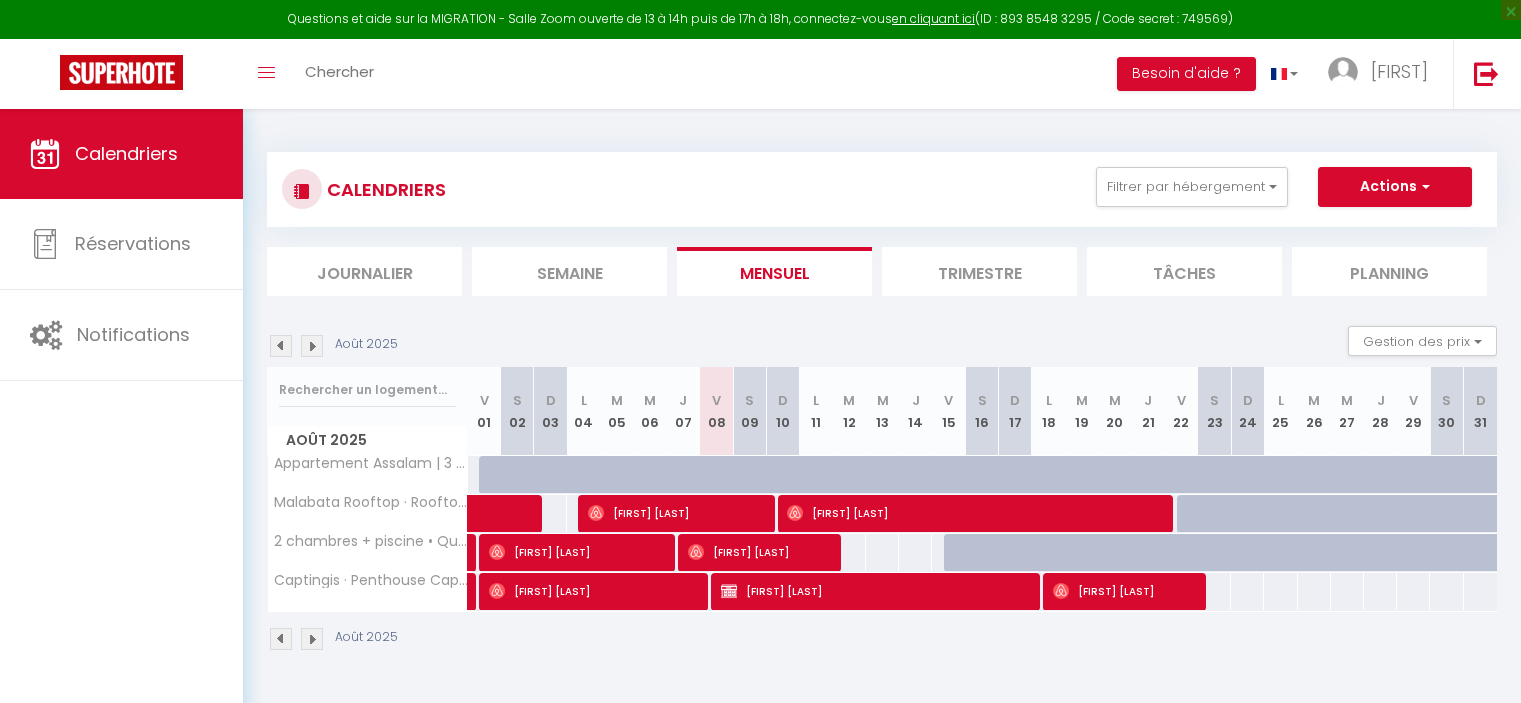 scroll, scrollTop: 0, scrollLeft: 0, axis: both 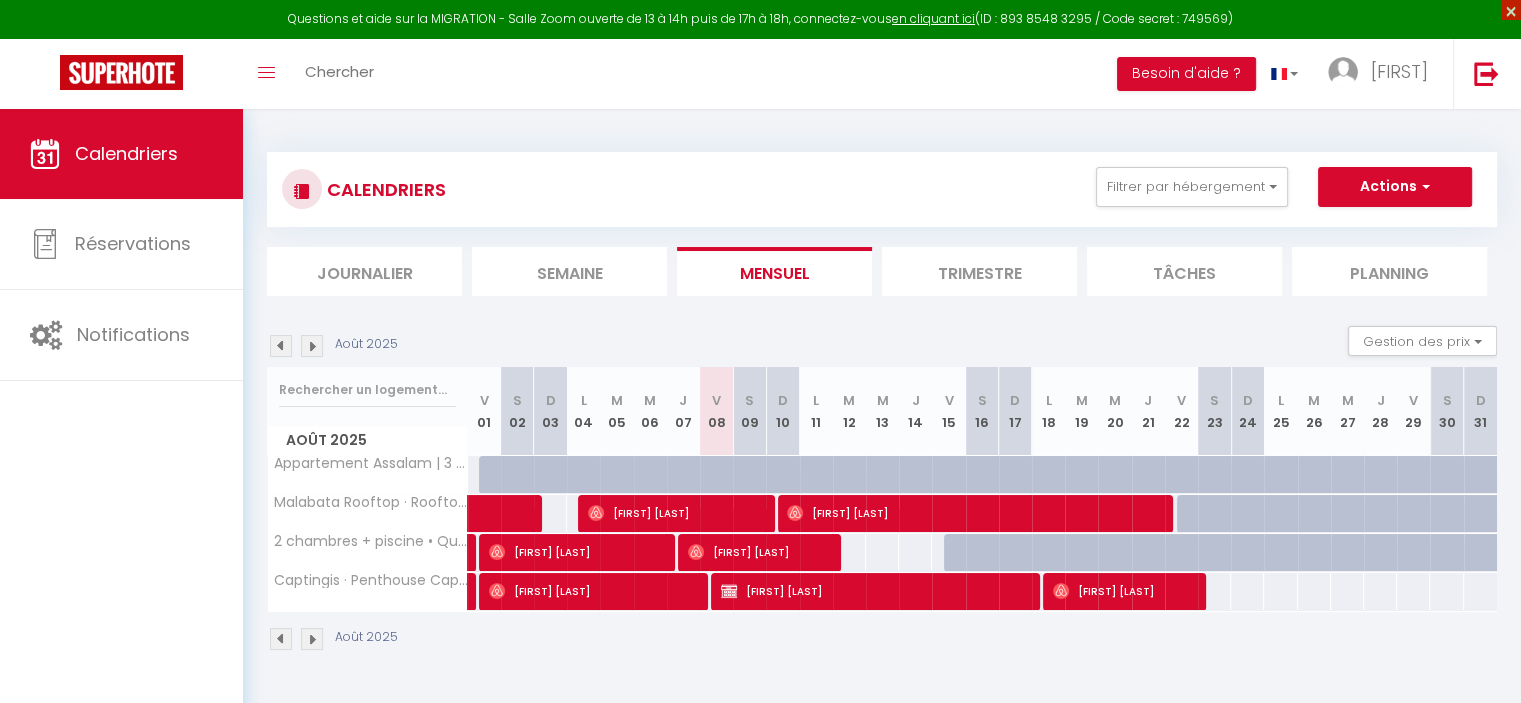 click on "×" at bounding box center (1511, 10) 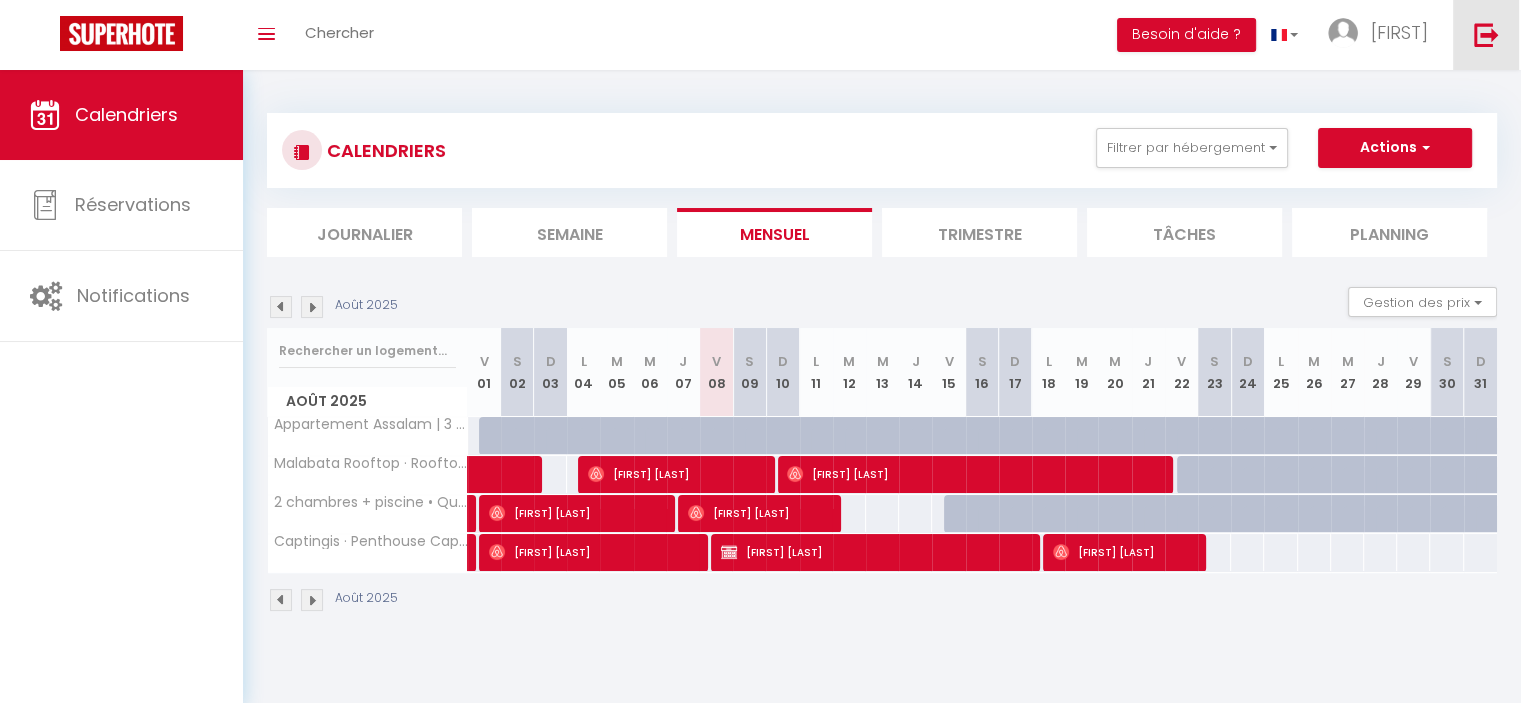 click at bounding box center (1486, 34) 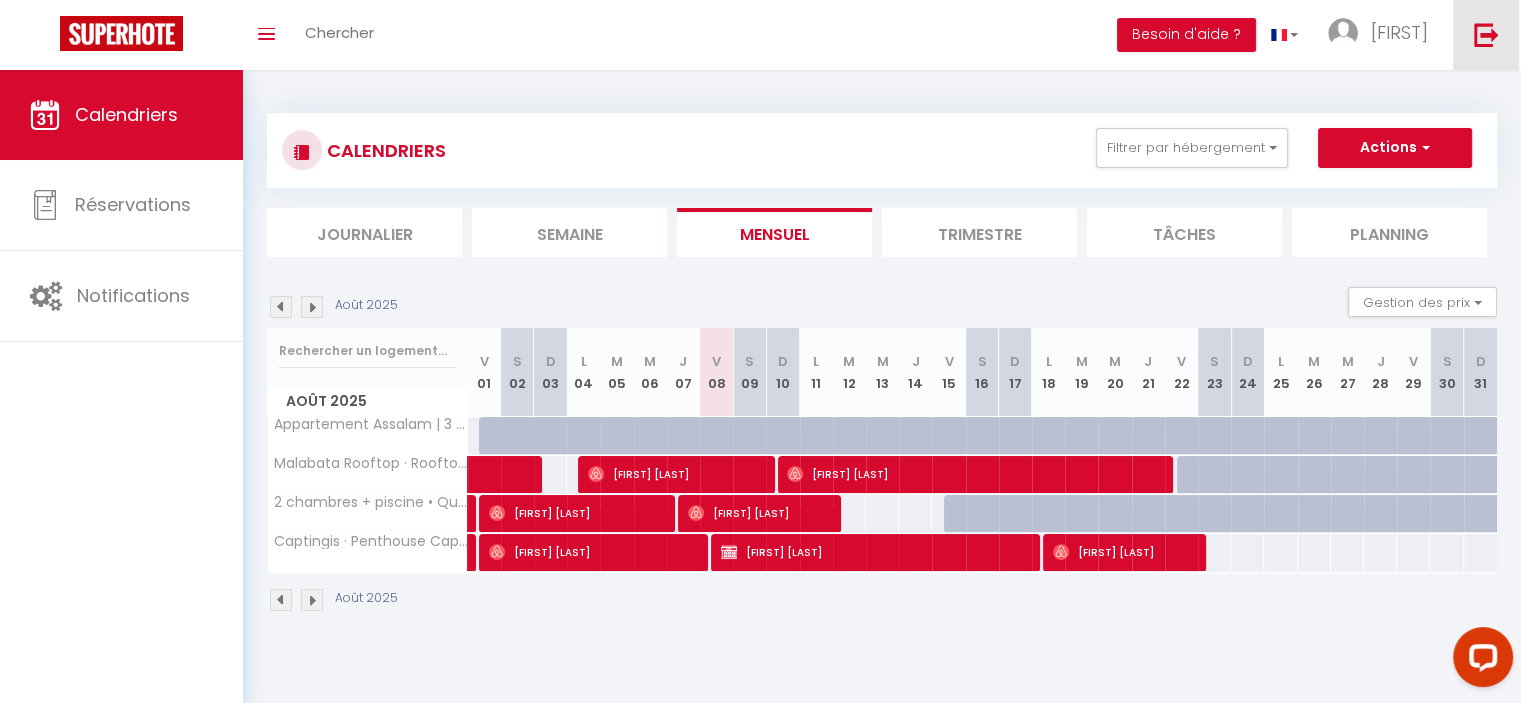 scroll, scrollTop: 0, scrollLeft: 0, axis: both 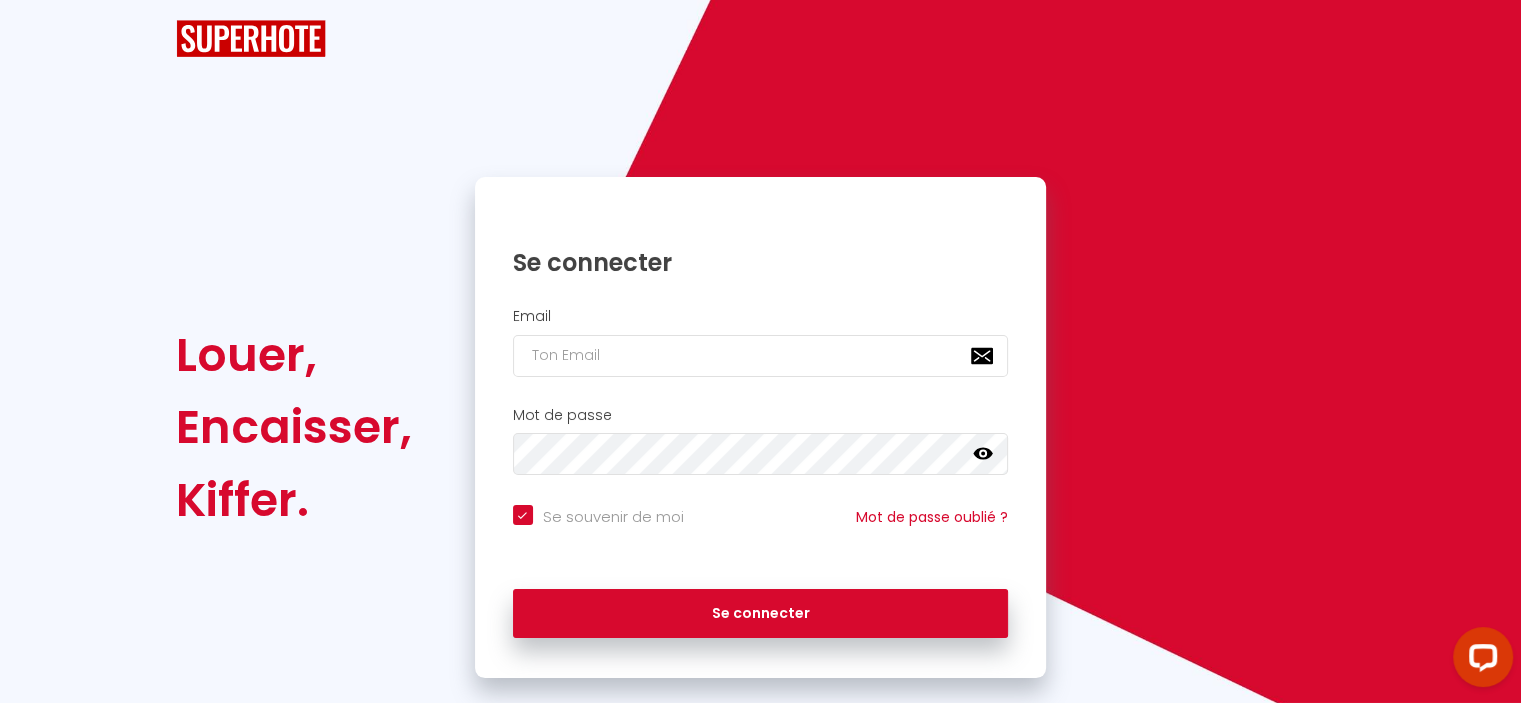 checkbox on "true" 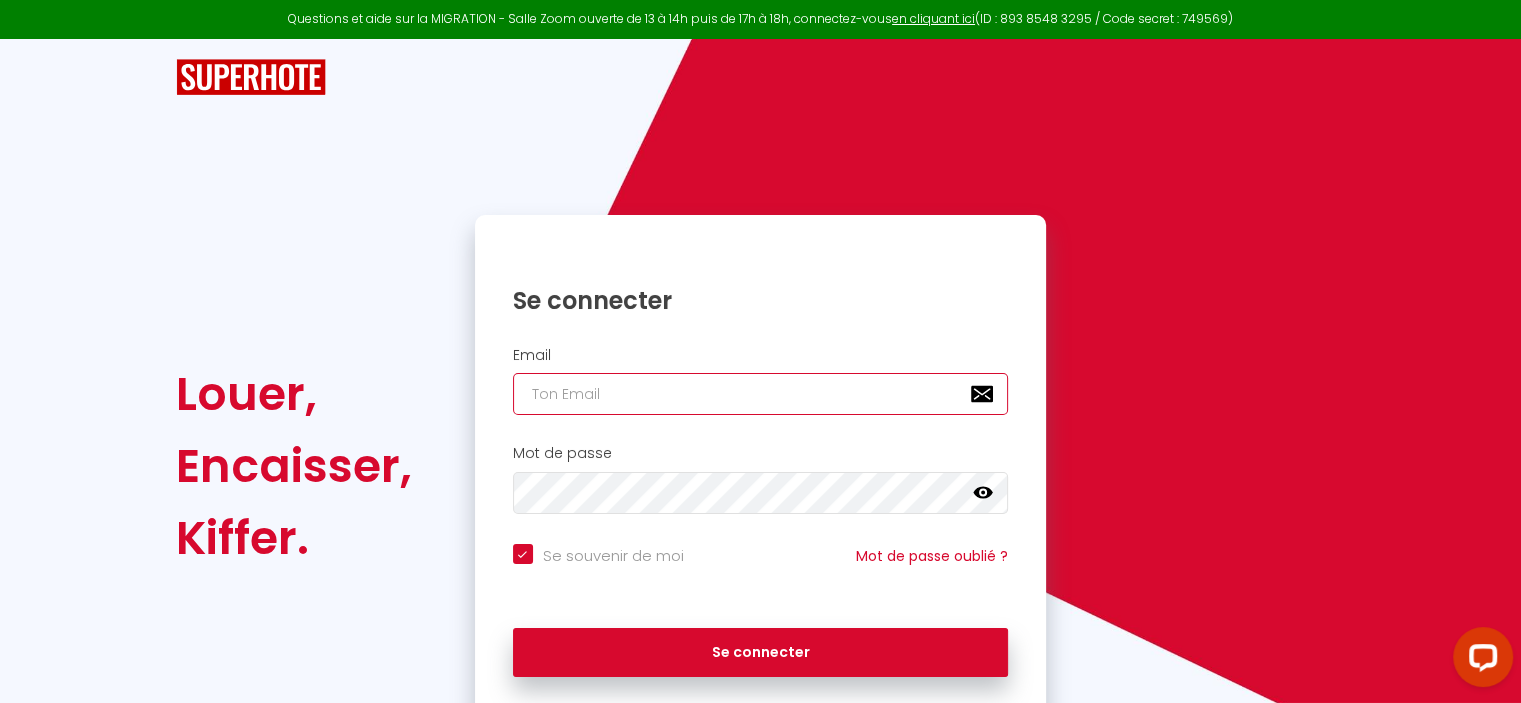 type on "fh@[EXAMPLE.COM]" 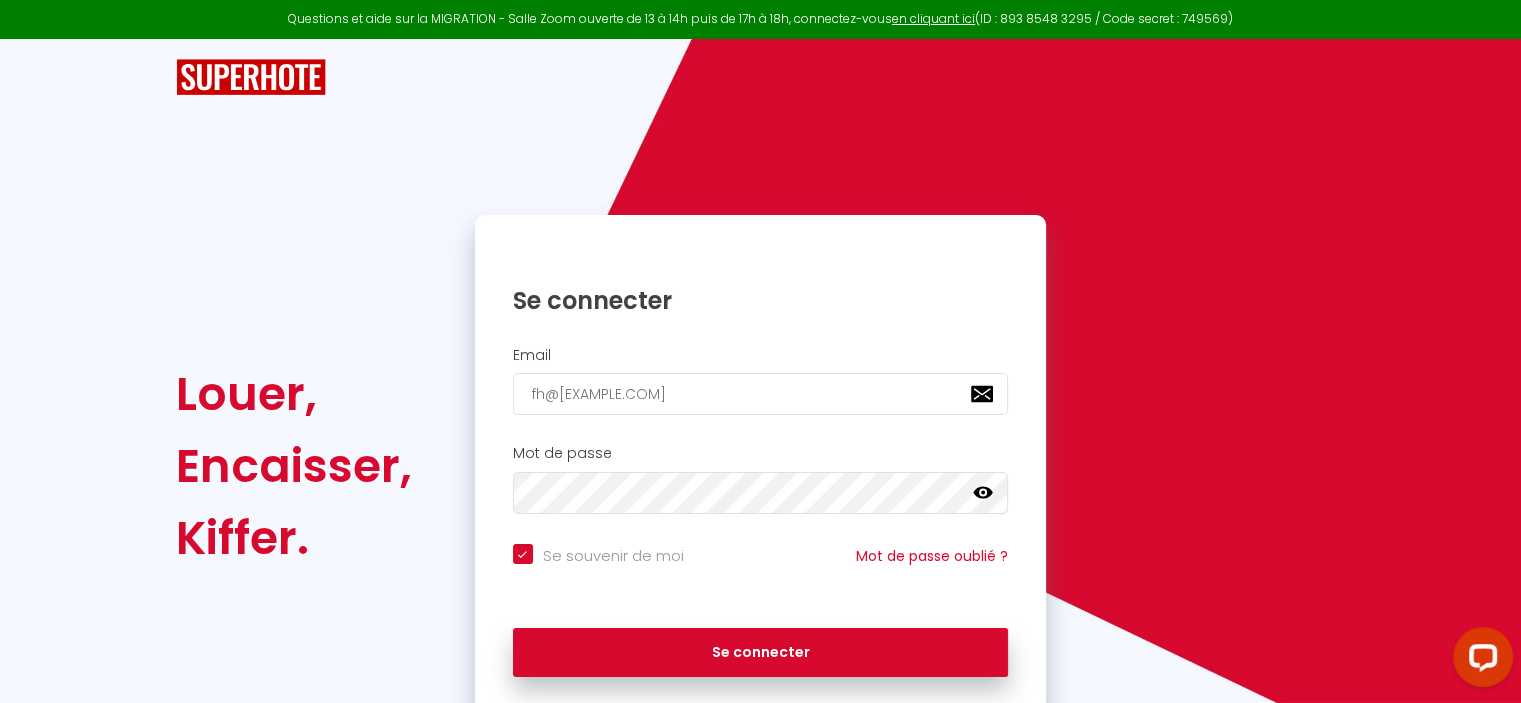 checkbox on "true" 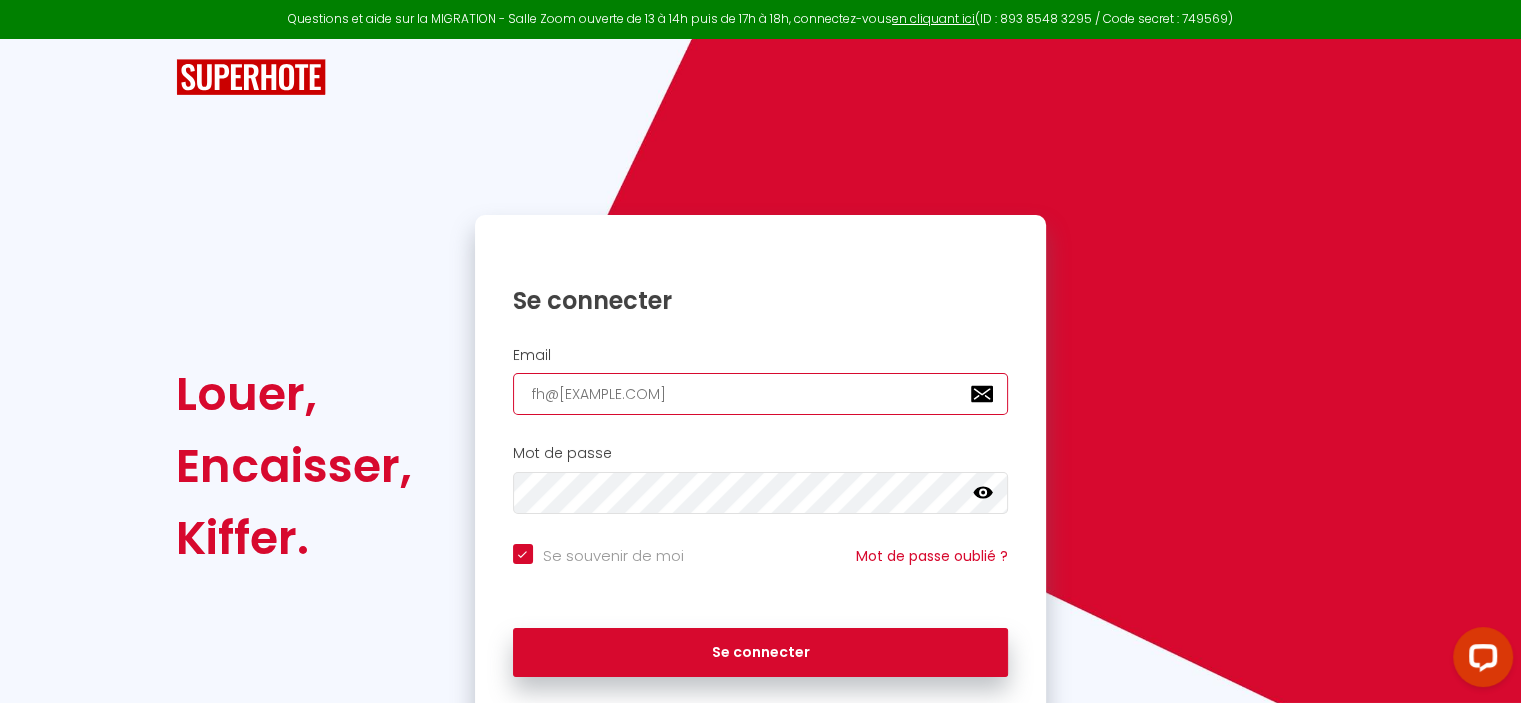 click on "fh@[EXAMPLE.COM]" at bounding box center (761, 394) 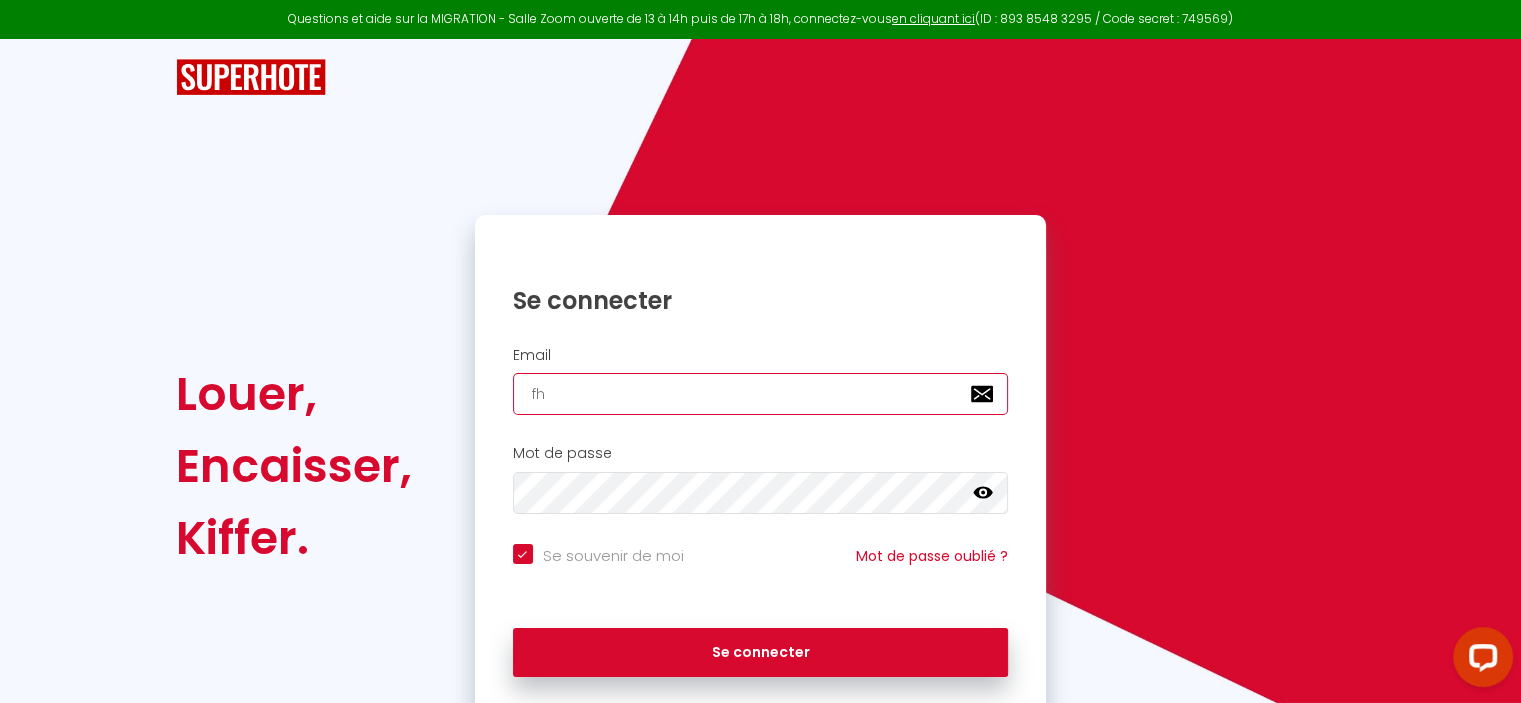 checkbox on "true" 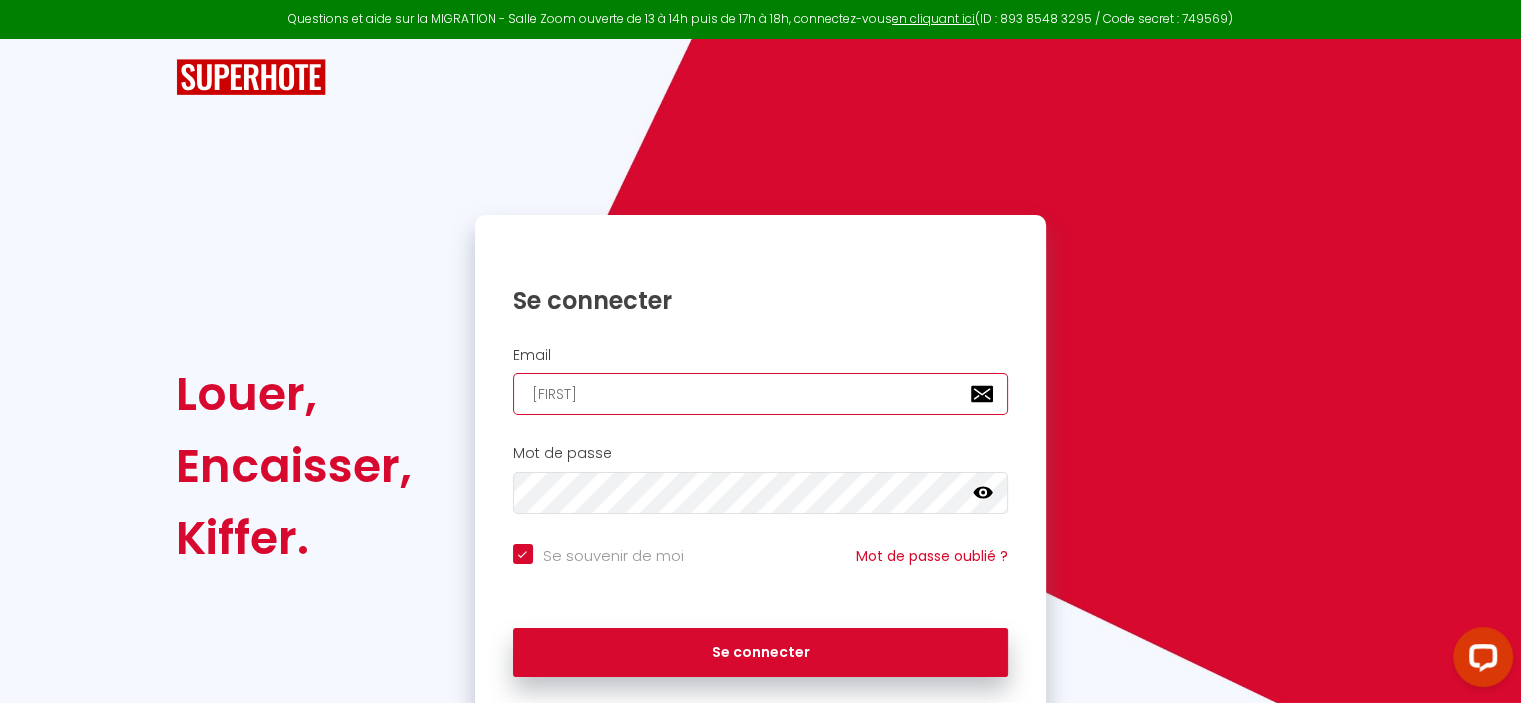 checkbox on "true" 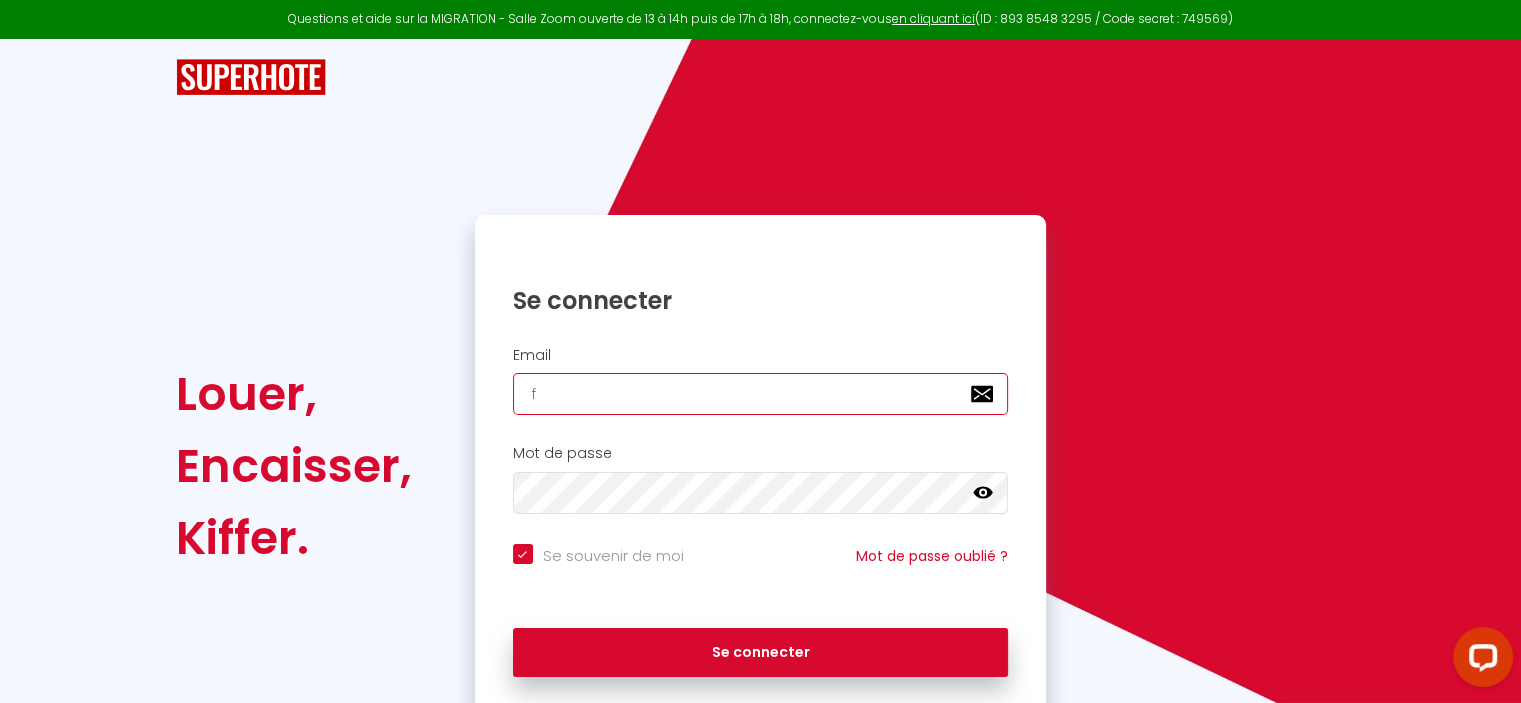 checkbox on "true" 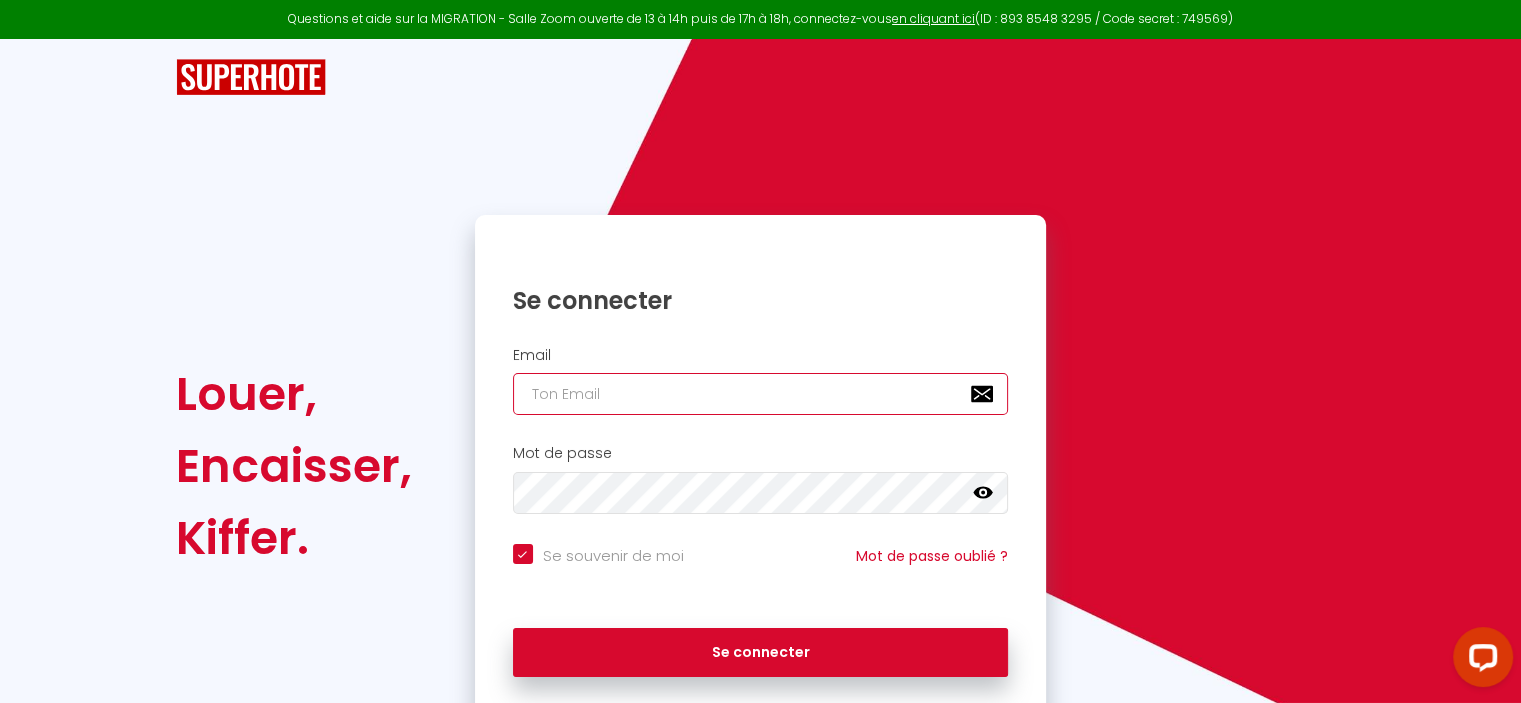 checkbox on "true" 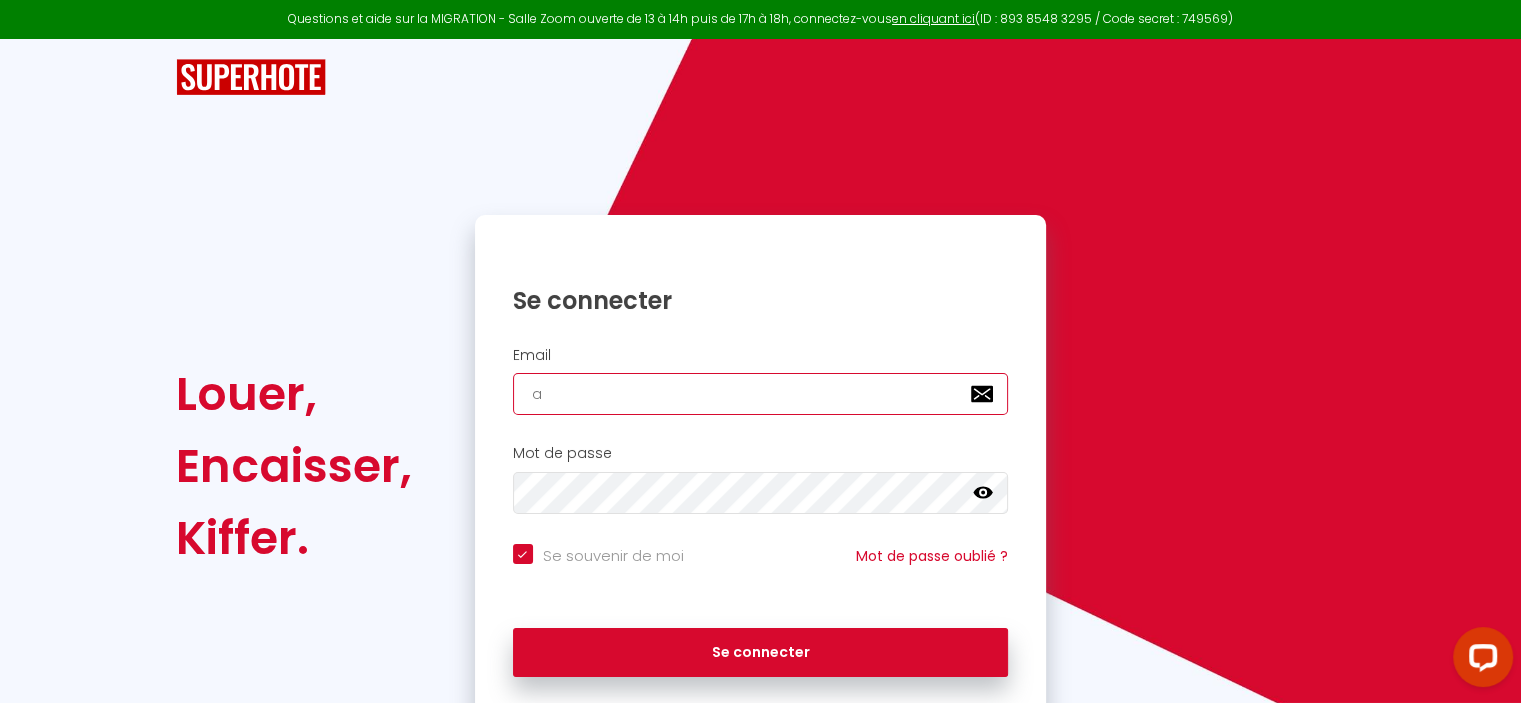 checkbox on "true" 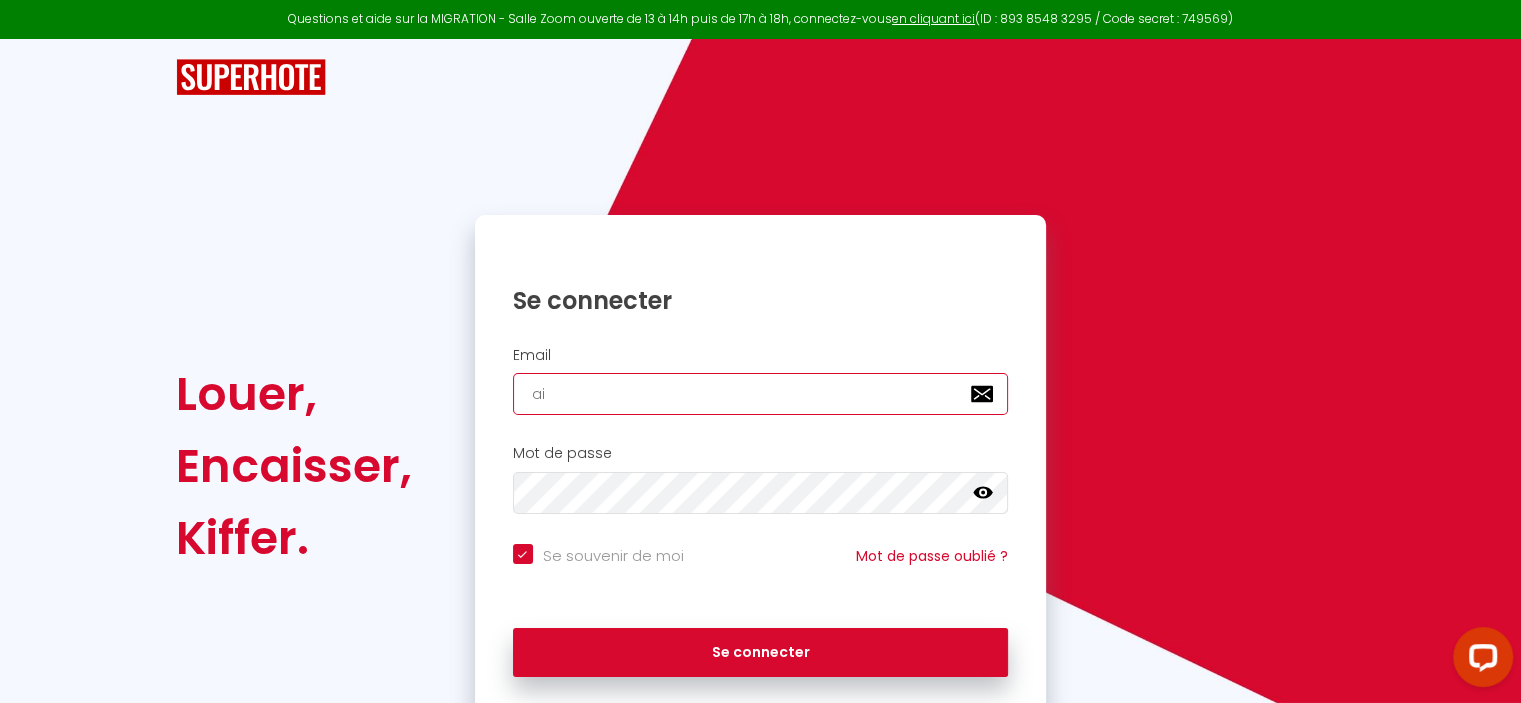 checkbox on "true" 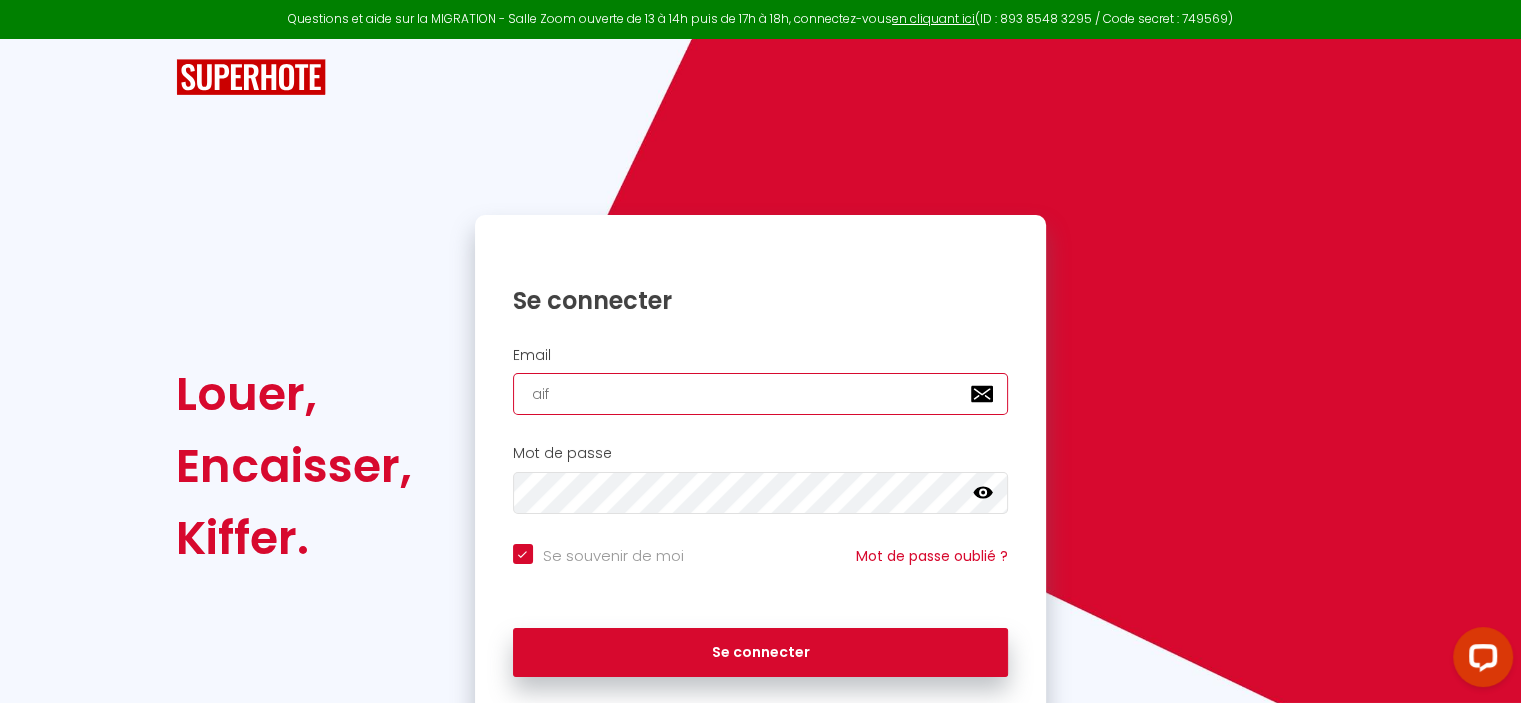 checkbox on "true" 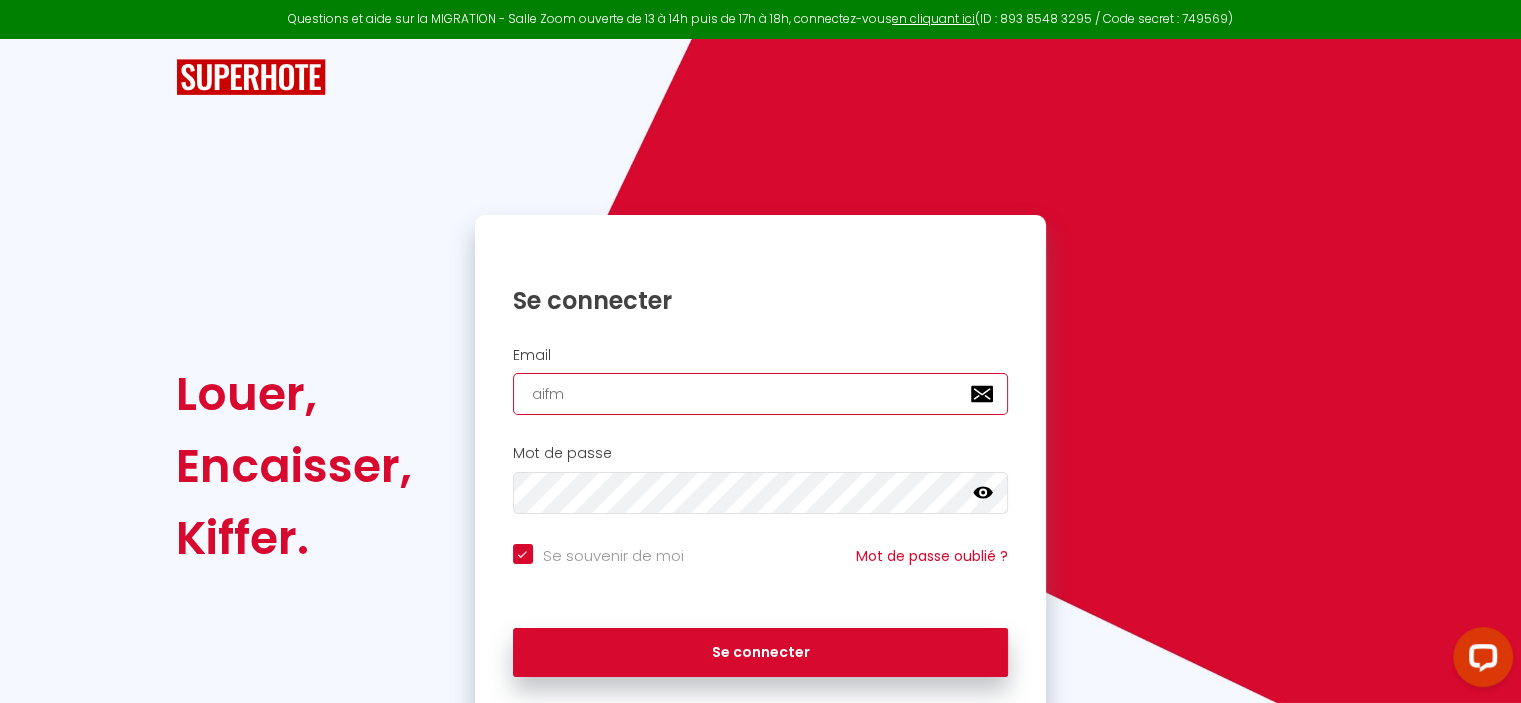 checkbox on "true" 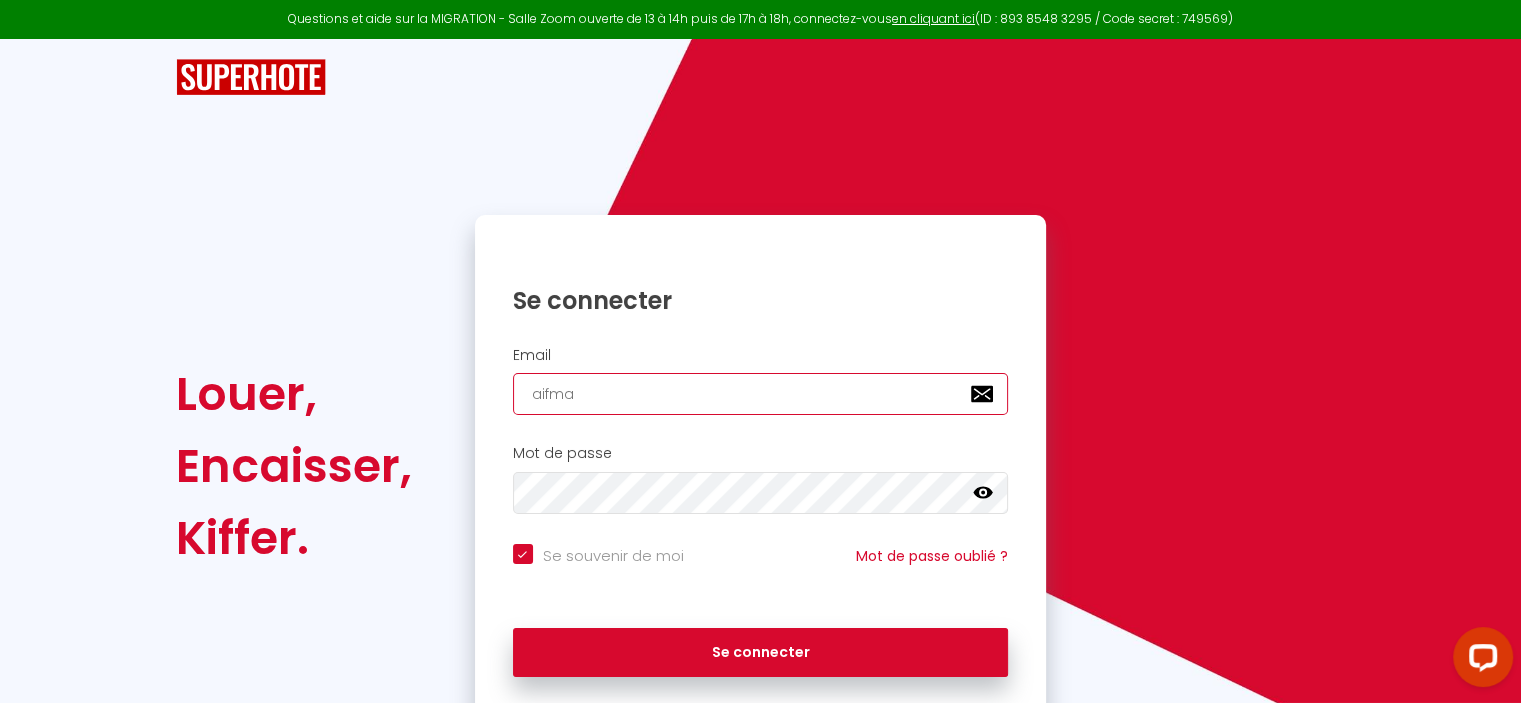 checkbox on "true" 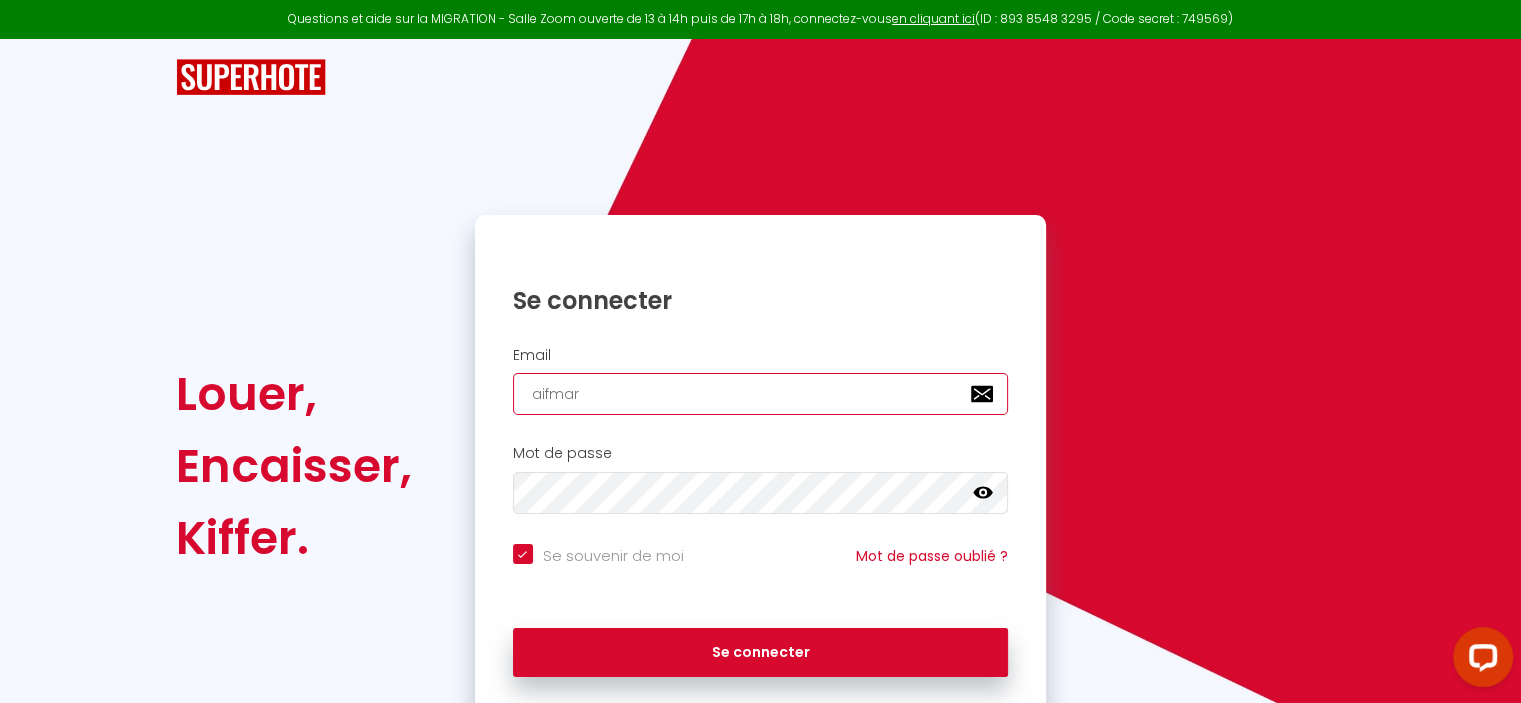 checkbox on "true" 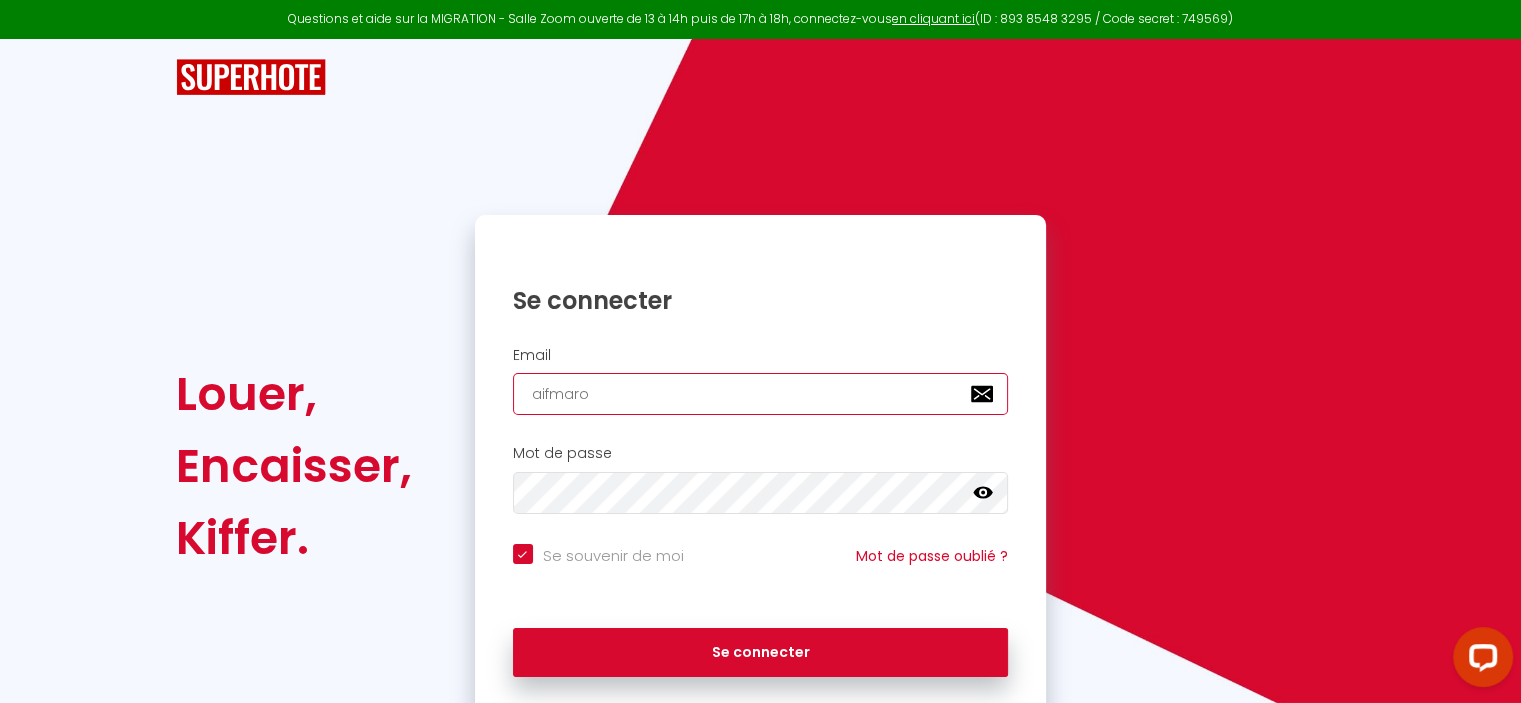 checkbox on "true" 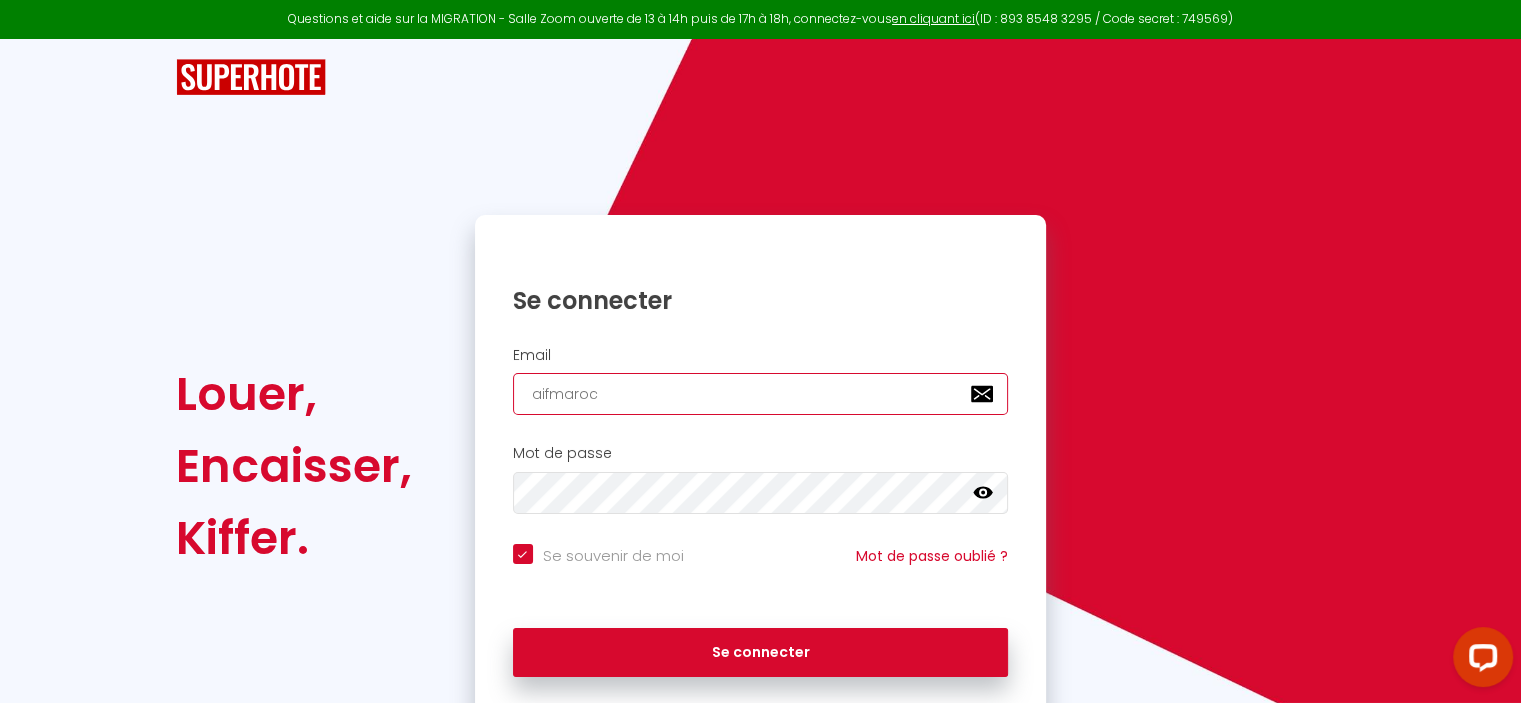 checkbox on "true" 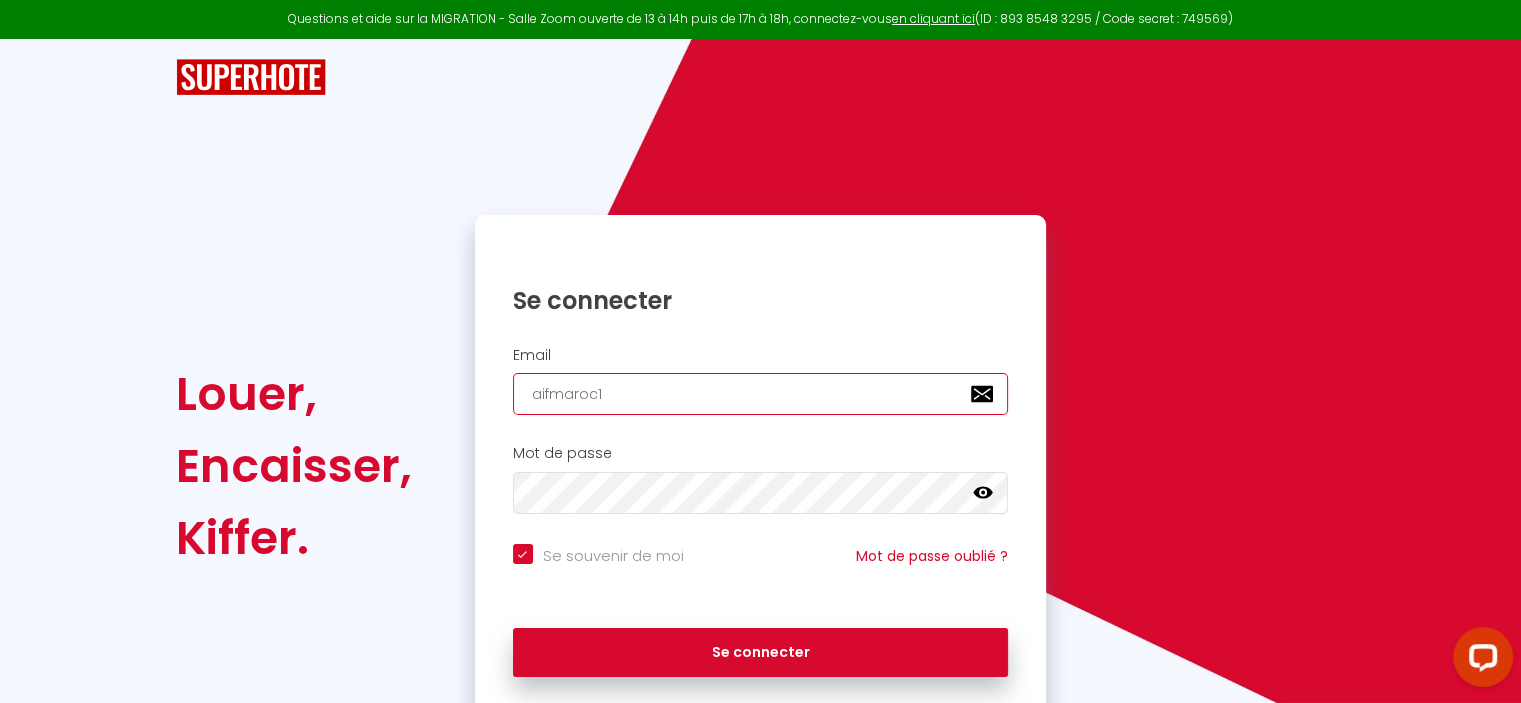 checkbox on "true" 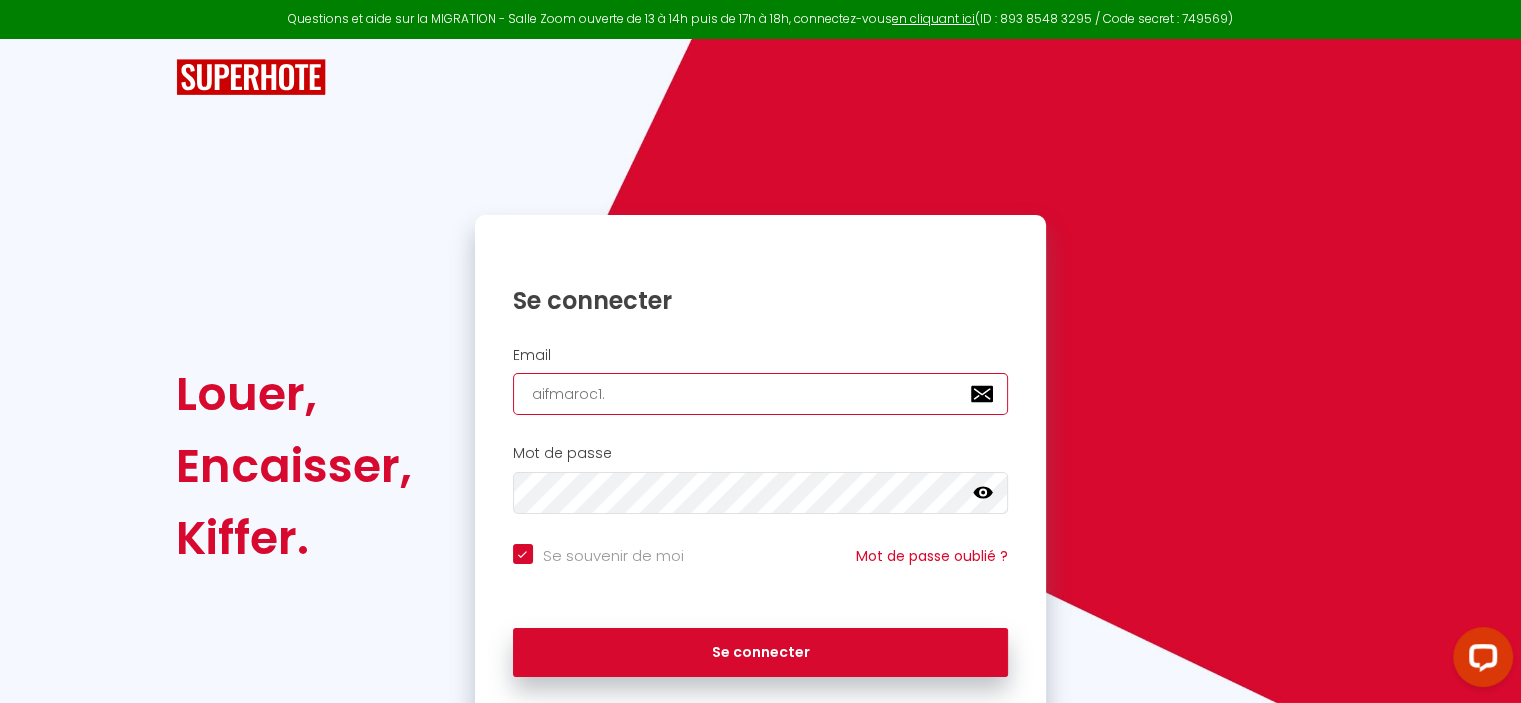 checkbox on "true" 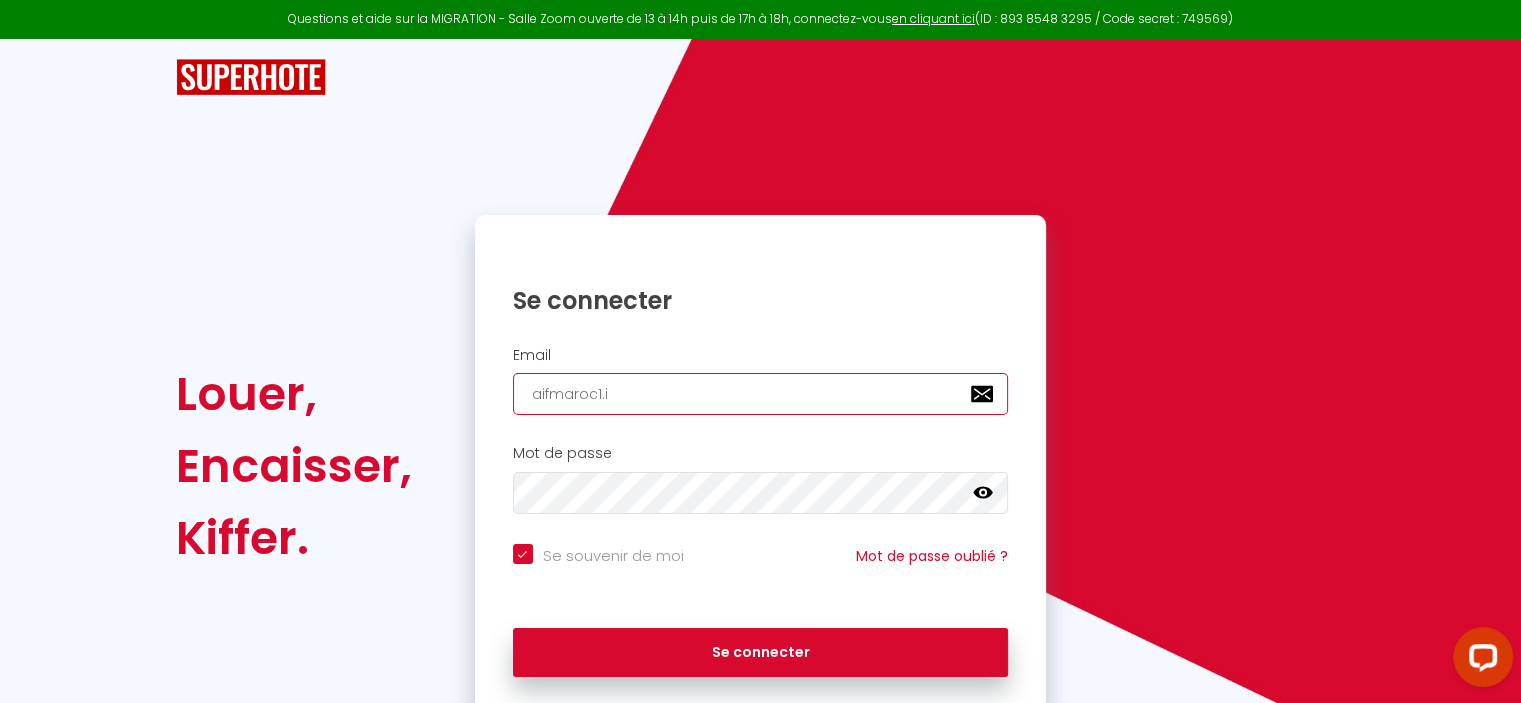 checkbox on "true" 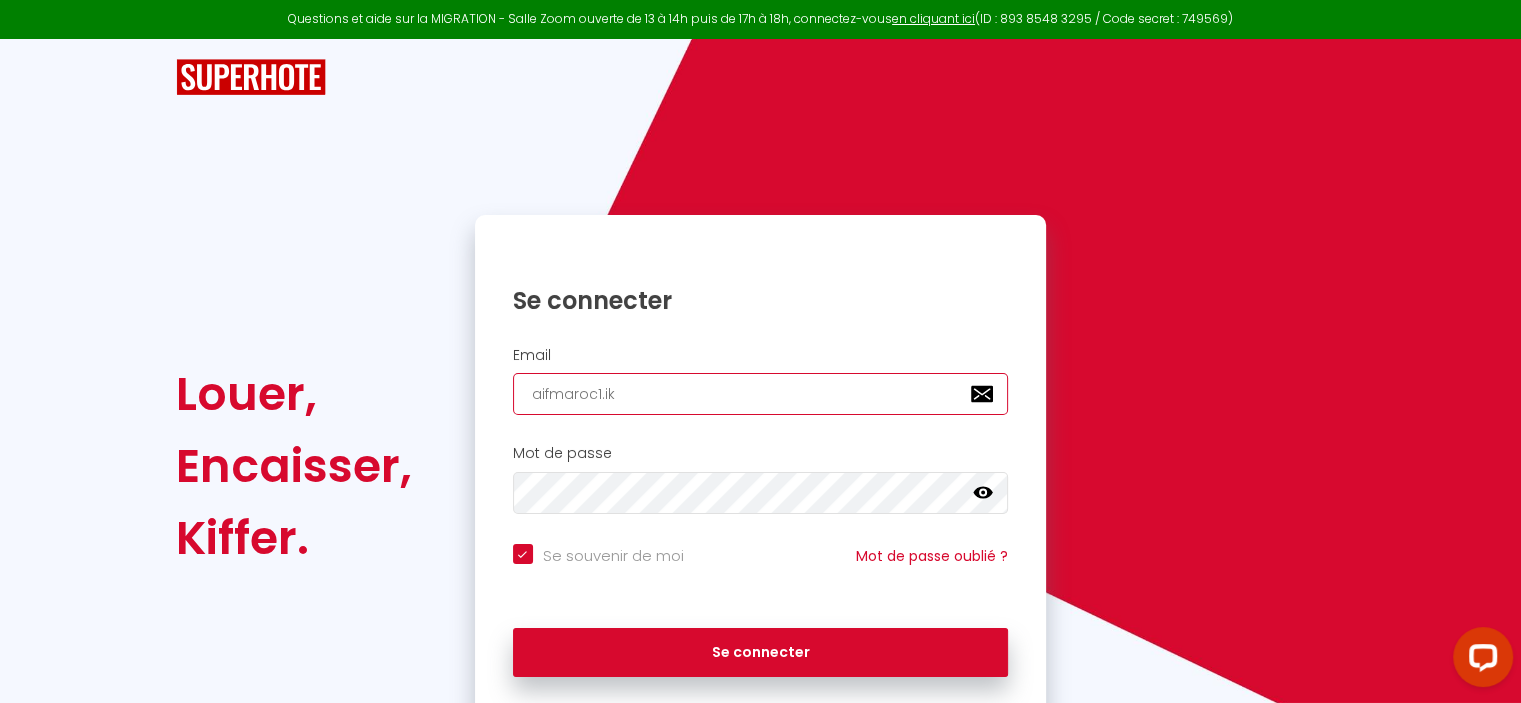 checkbox on "true" 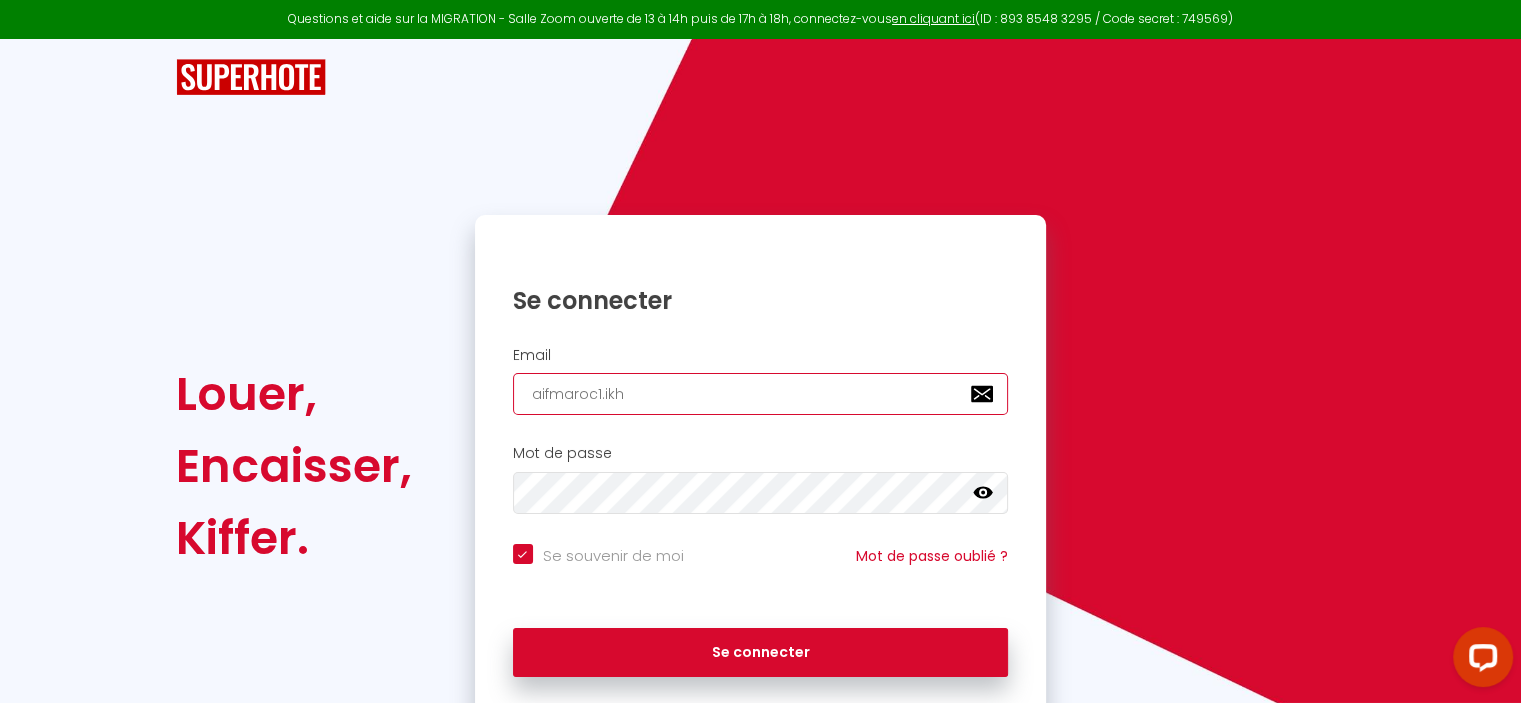 checkbox on "true" 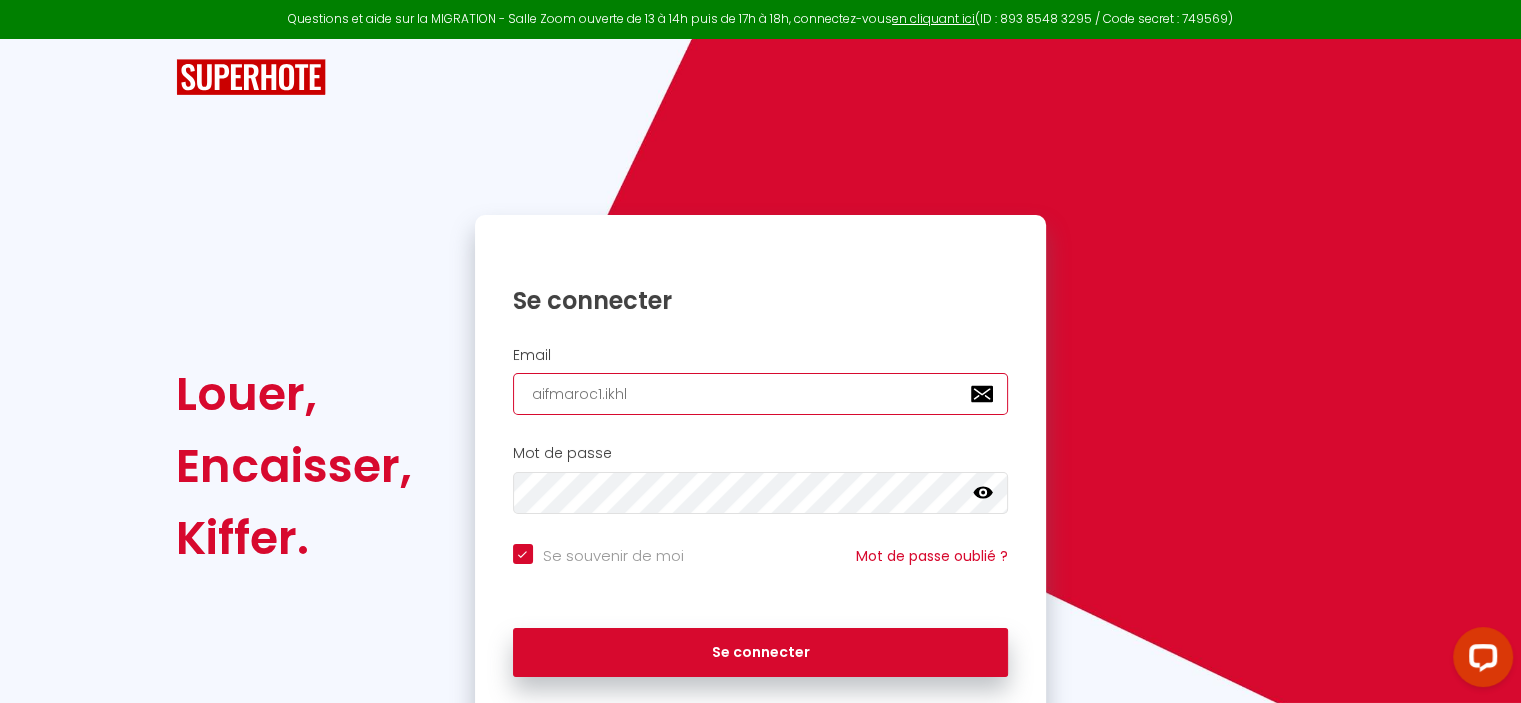 checkbox on "true" 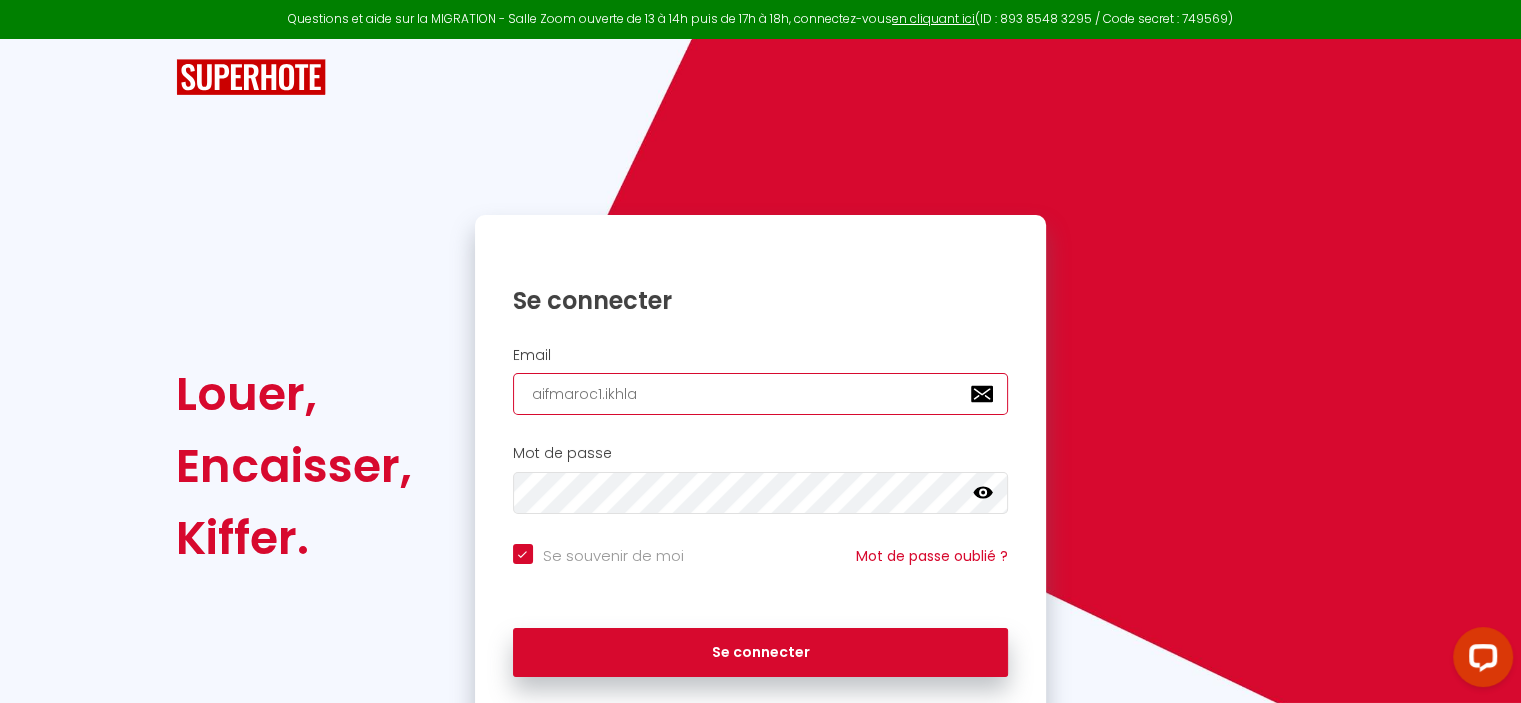 checkbox on "true" 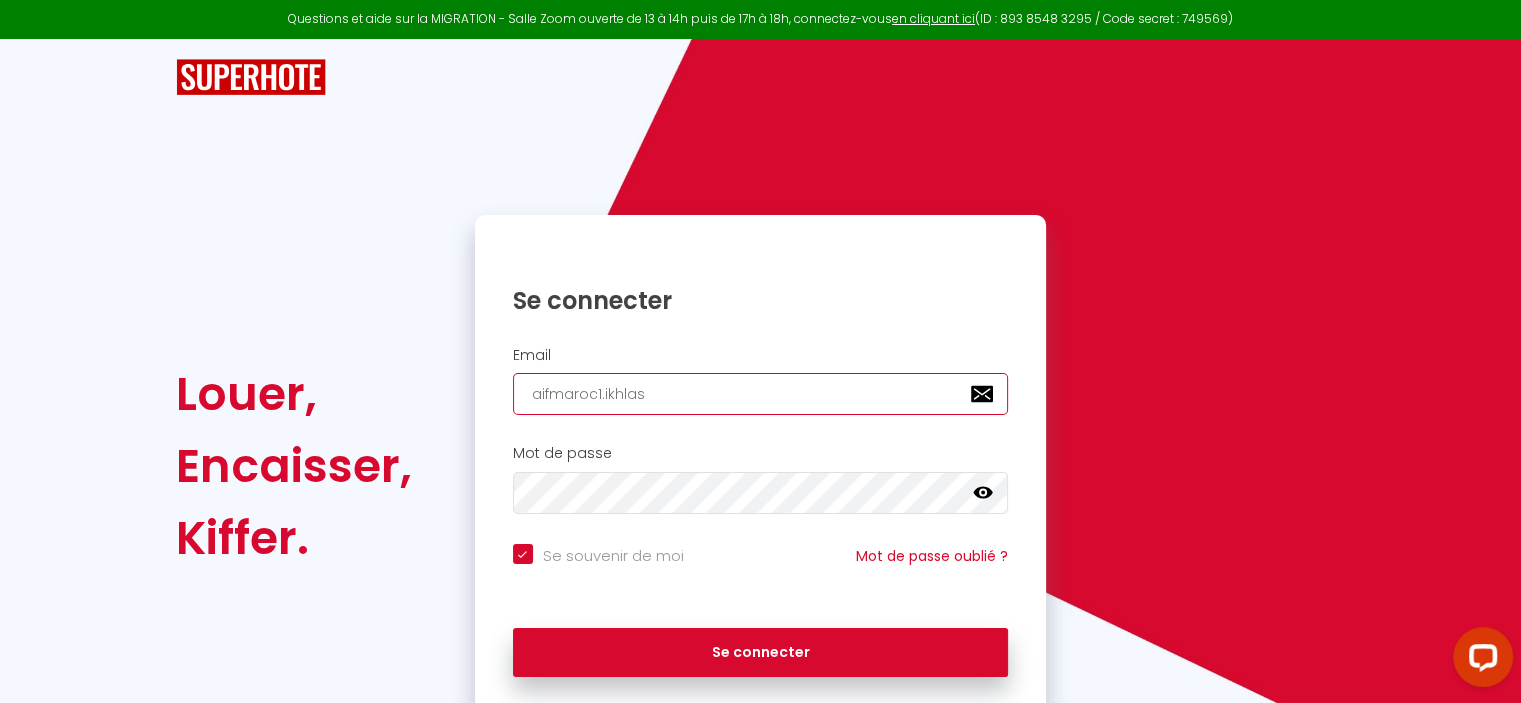 checkbox on "true" 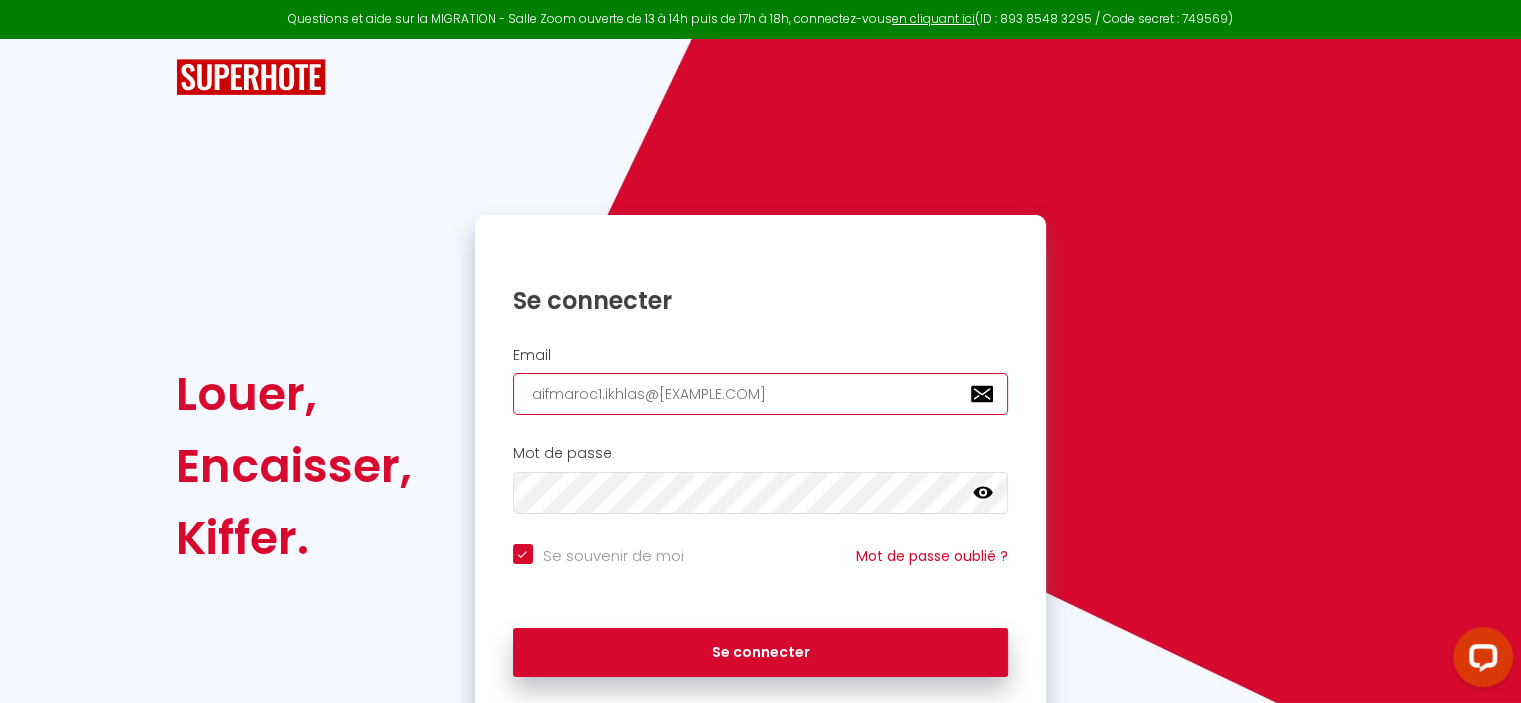 checkbox on "true" 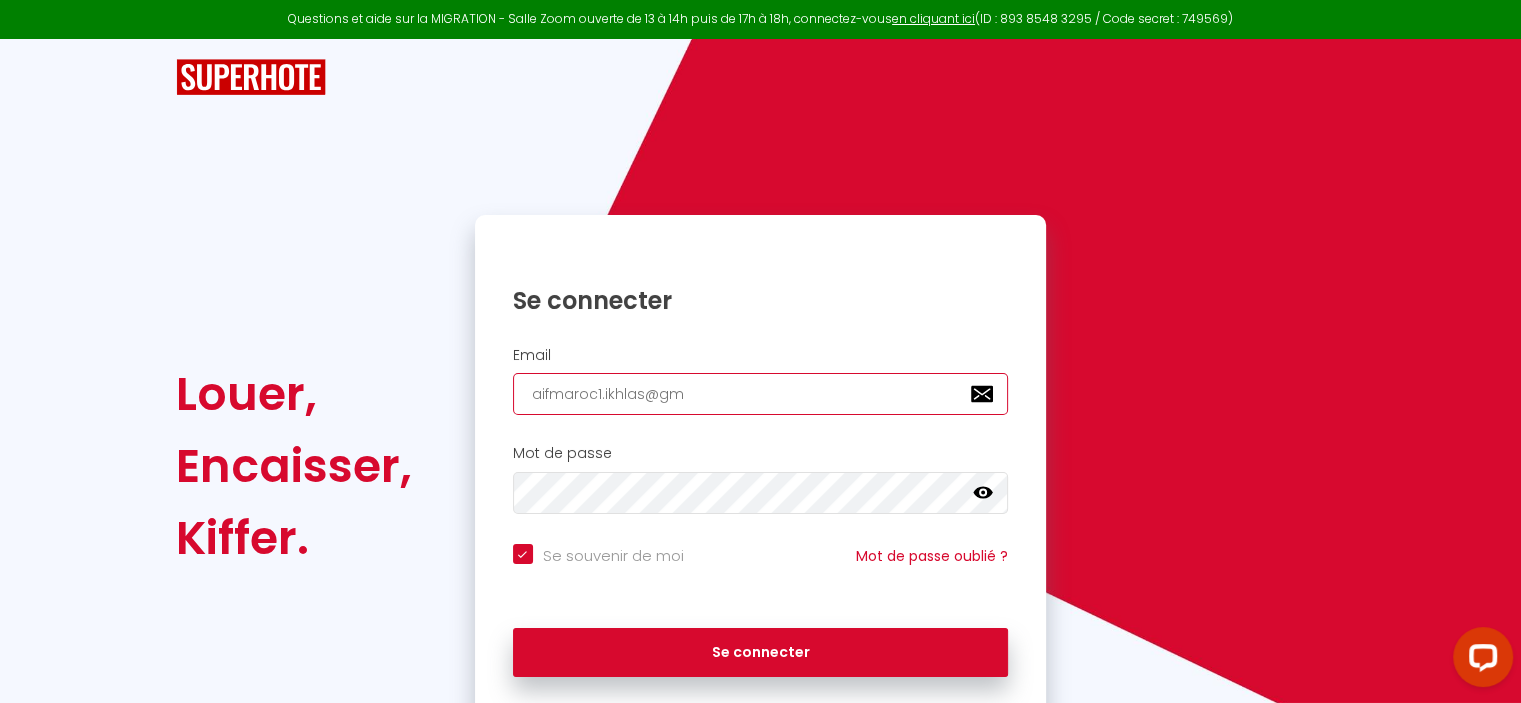 checkbox on "true" 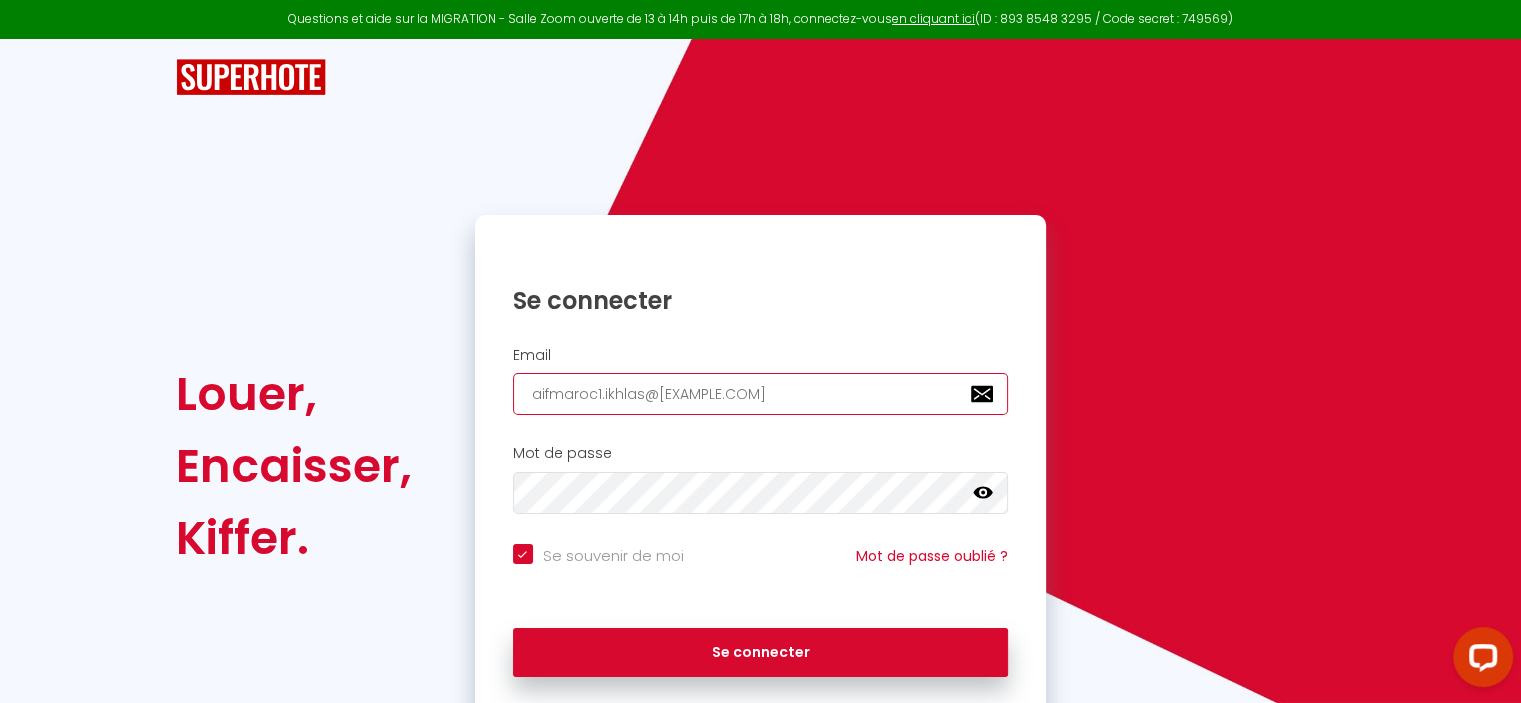 checkbox on "true" 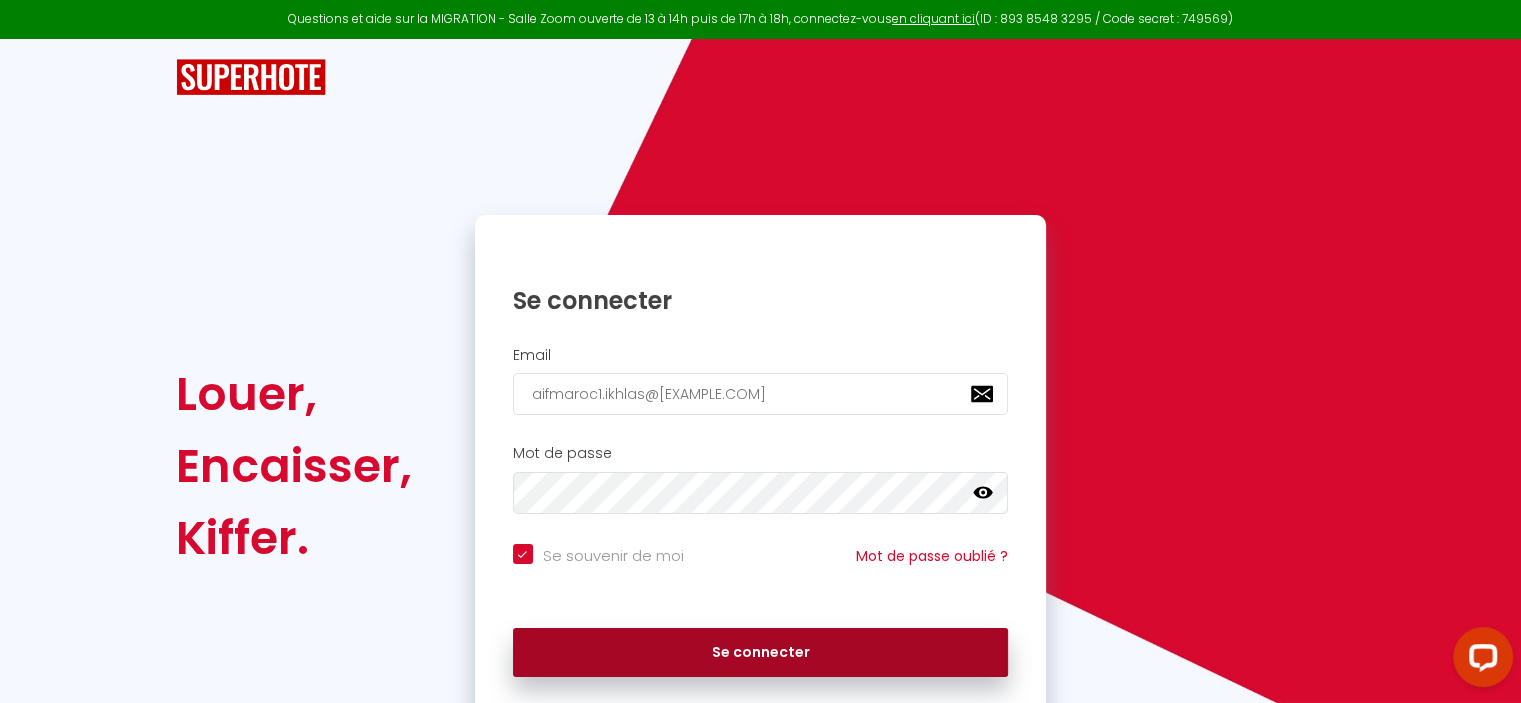 click on "Se connecter" at bounding box center [761, 653] 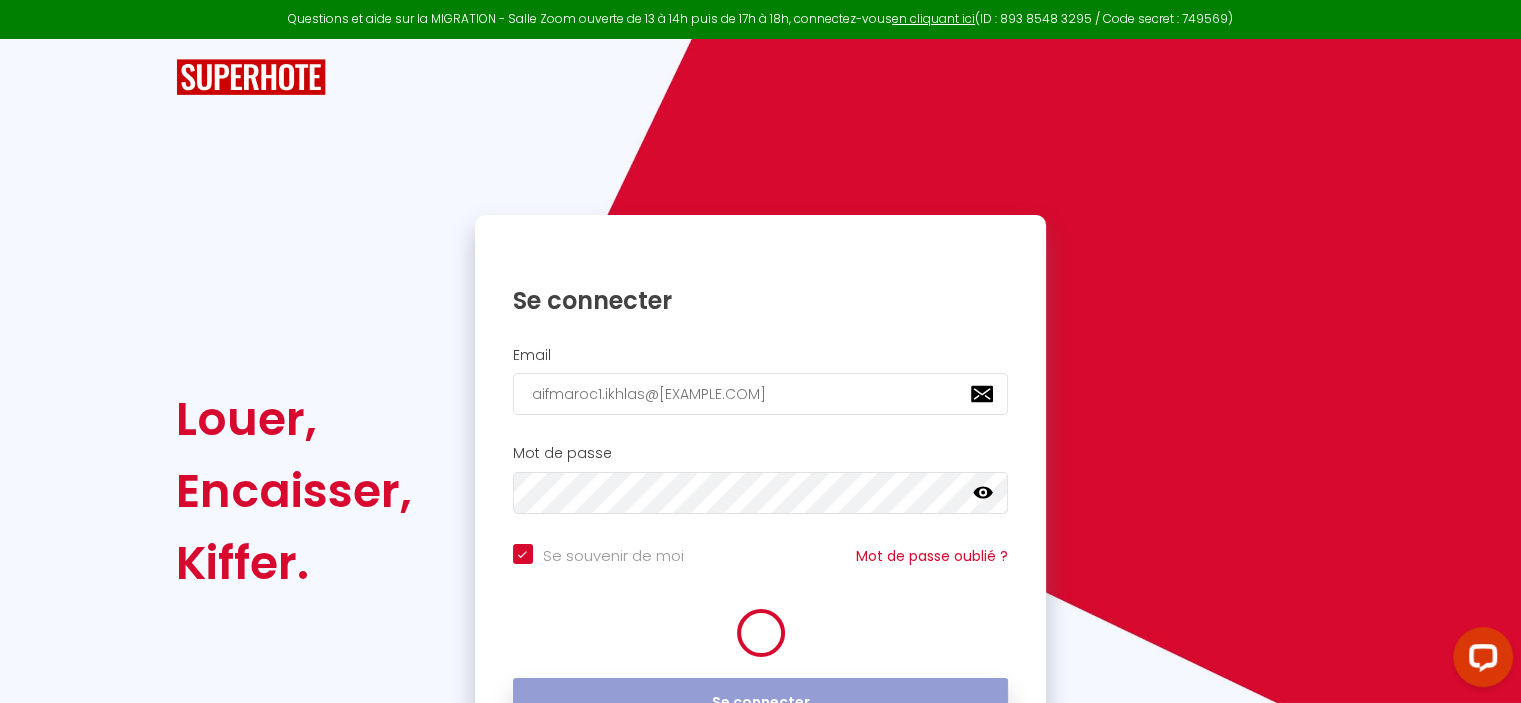 click on "Se connecter" at bounding box center [761, 703] 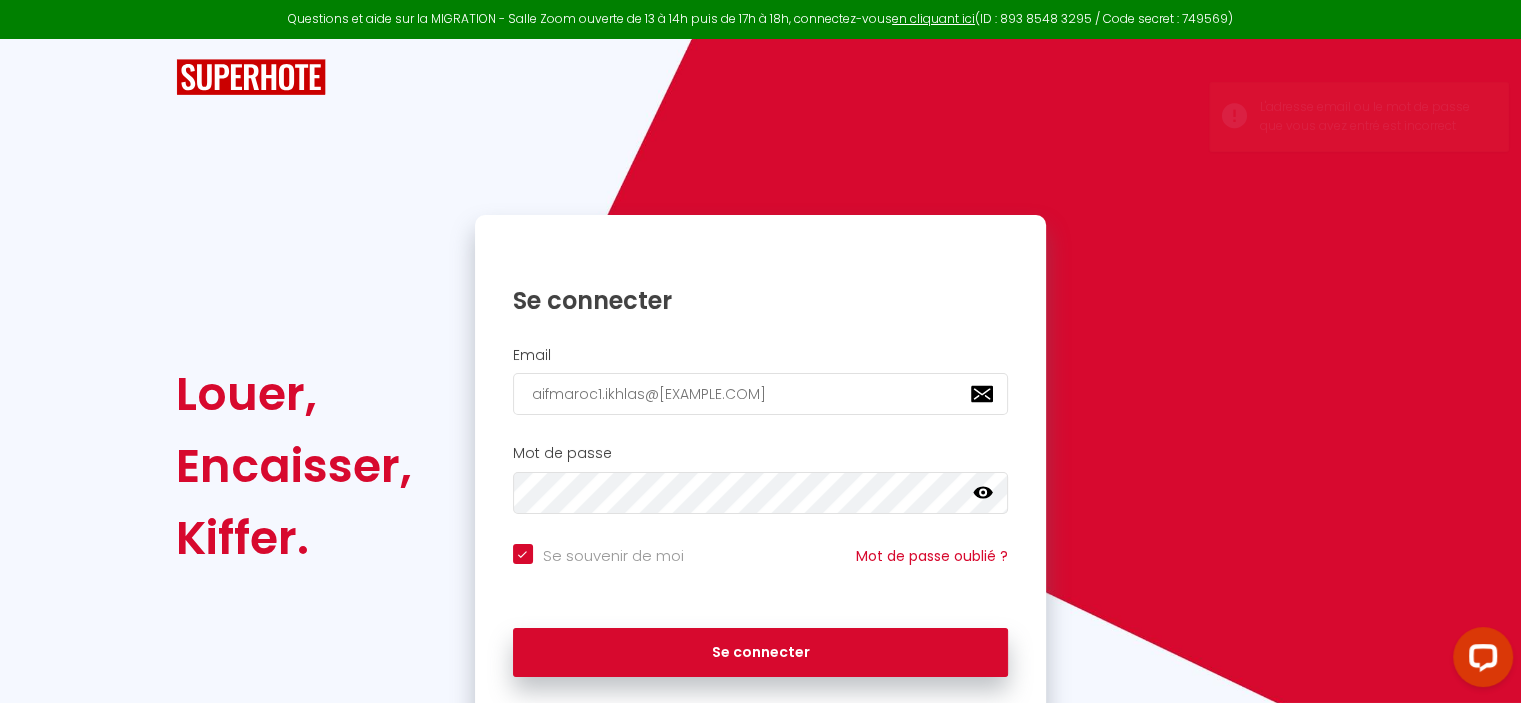 click 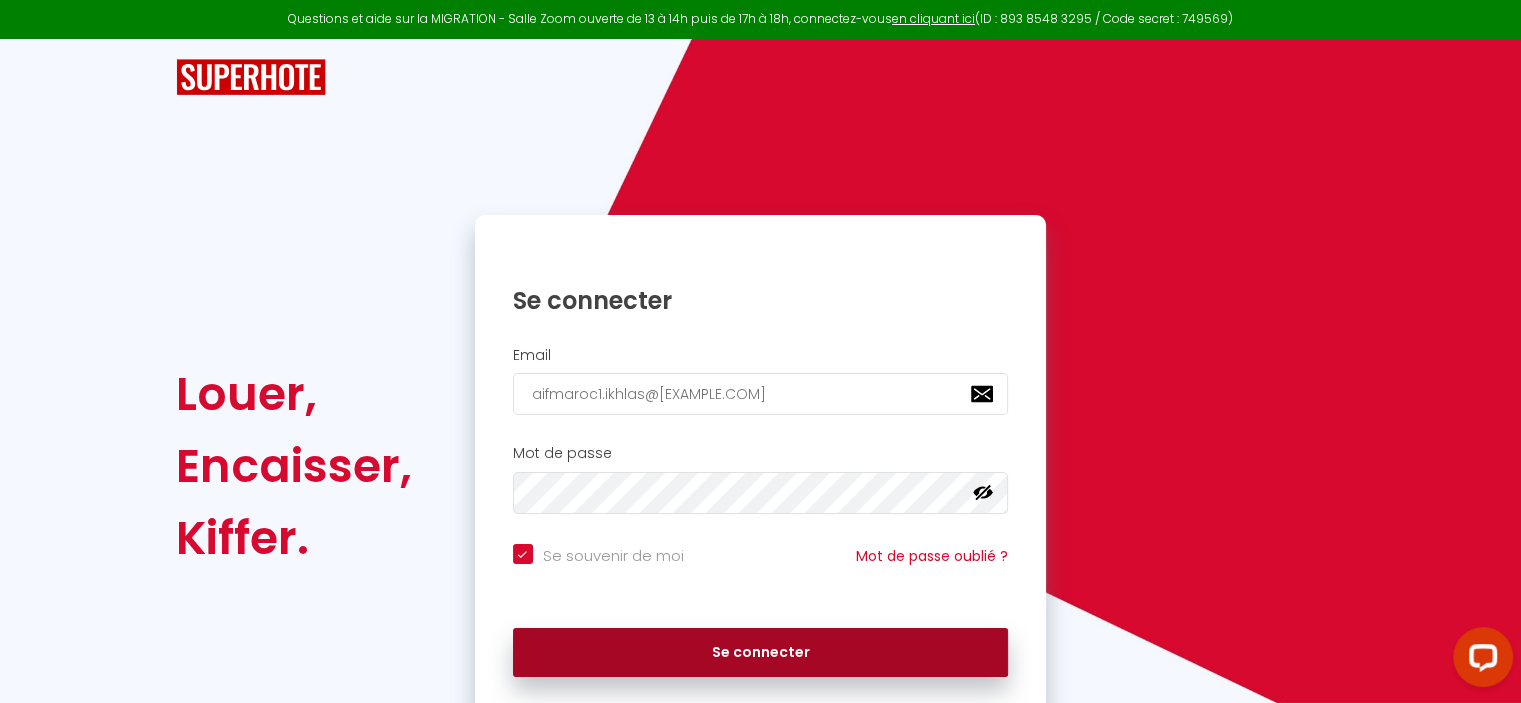 click on "Se connecter" at bounding box center [761, 653] 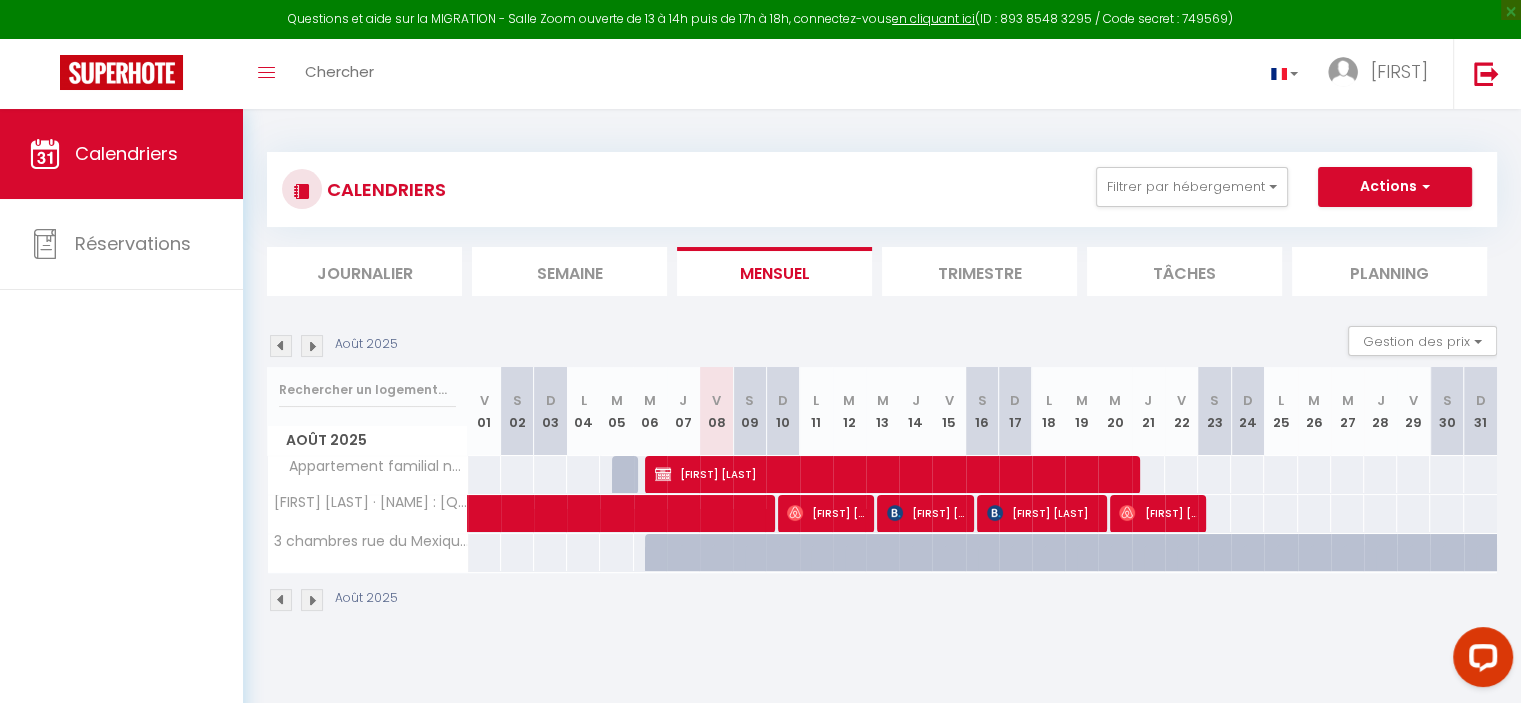 click on "CALENDRIERS
Filtrer par hébergement
Tous       Appartement familial neuf     Mourad - Mesnana/Golf 9593305513 · Mesnana Golf : Fully Eq. 2BR Apt. Smart Price!     3 chambres rue du Mexique · Grd appart cosy 3 ch. terrasse/clim centre Tanger    Effacer   Sauvegarder
Actions
Nouvelle réservation   Exporter les réservations   Importer les réservations
Journalier
Semaine
Mensuel
Trimestre
Tâches
Planning
Août 2025
Gestion des prix
Nb Nuits minimum   Règles   Disponibilité           Août 2025
V
01
S   D   L   M   M   J   V" at bounding box center (882, 382) 